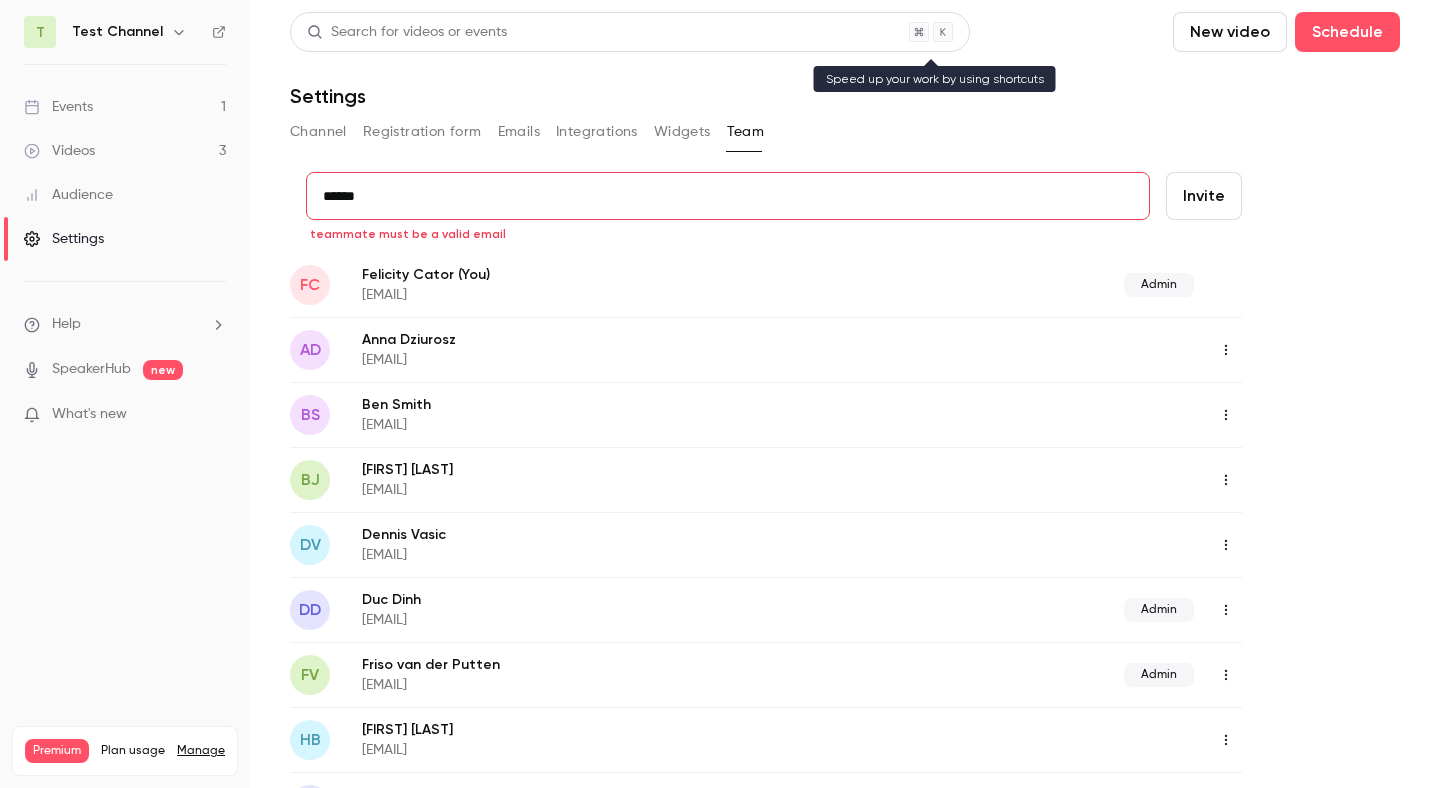 scroll, scrollTop: 0, scrollLeft: 0, axis: both 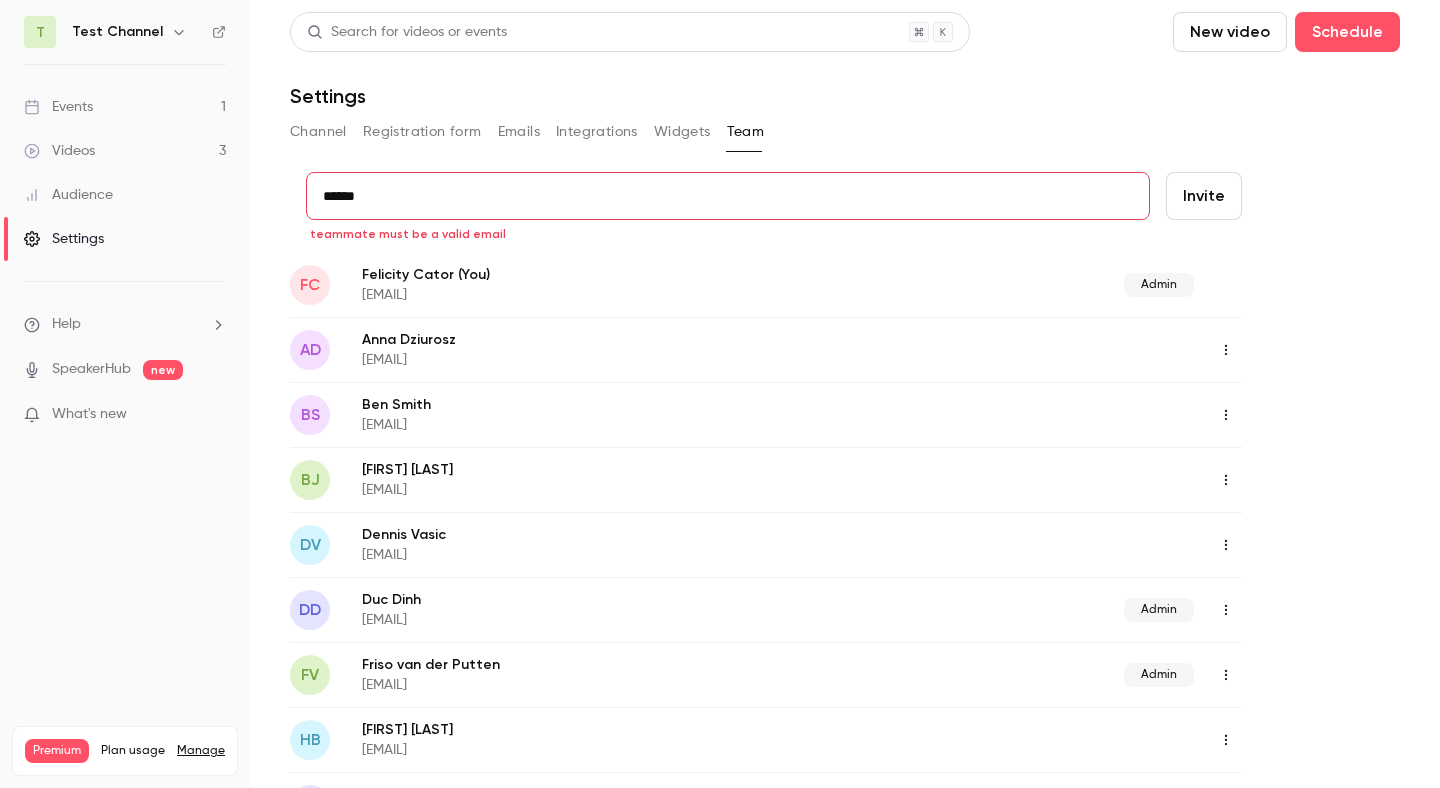 drag, startPoint x: 378, startPoint y: 191, endPoint x: 286, endPoint y: 186, distance: 92.13577 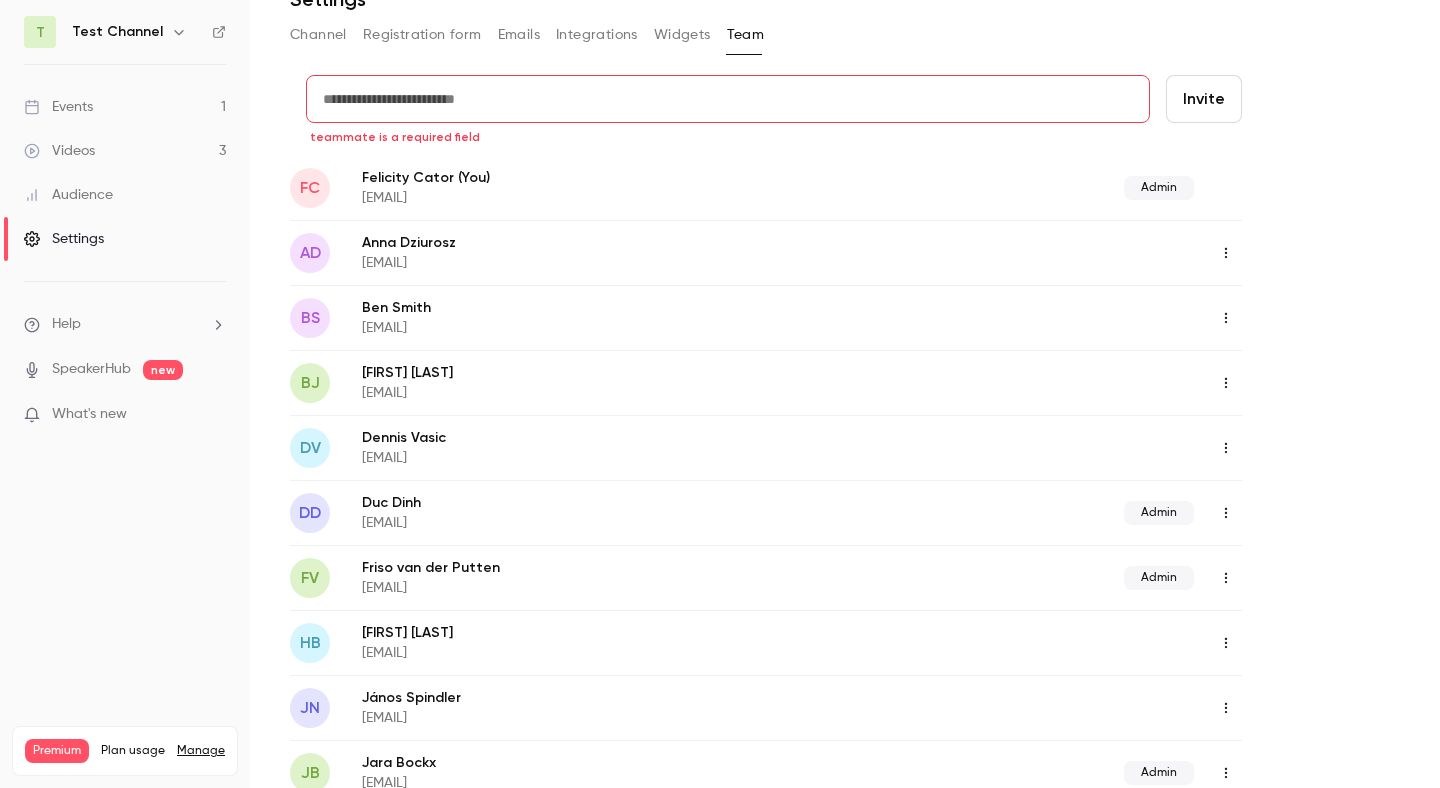 scroll, scrollTop: 94, scrollLeft: 0, axis: vertical 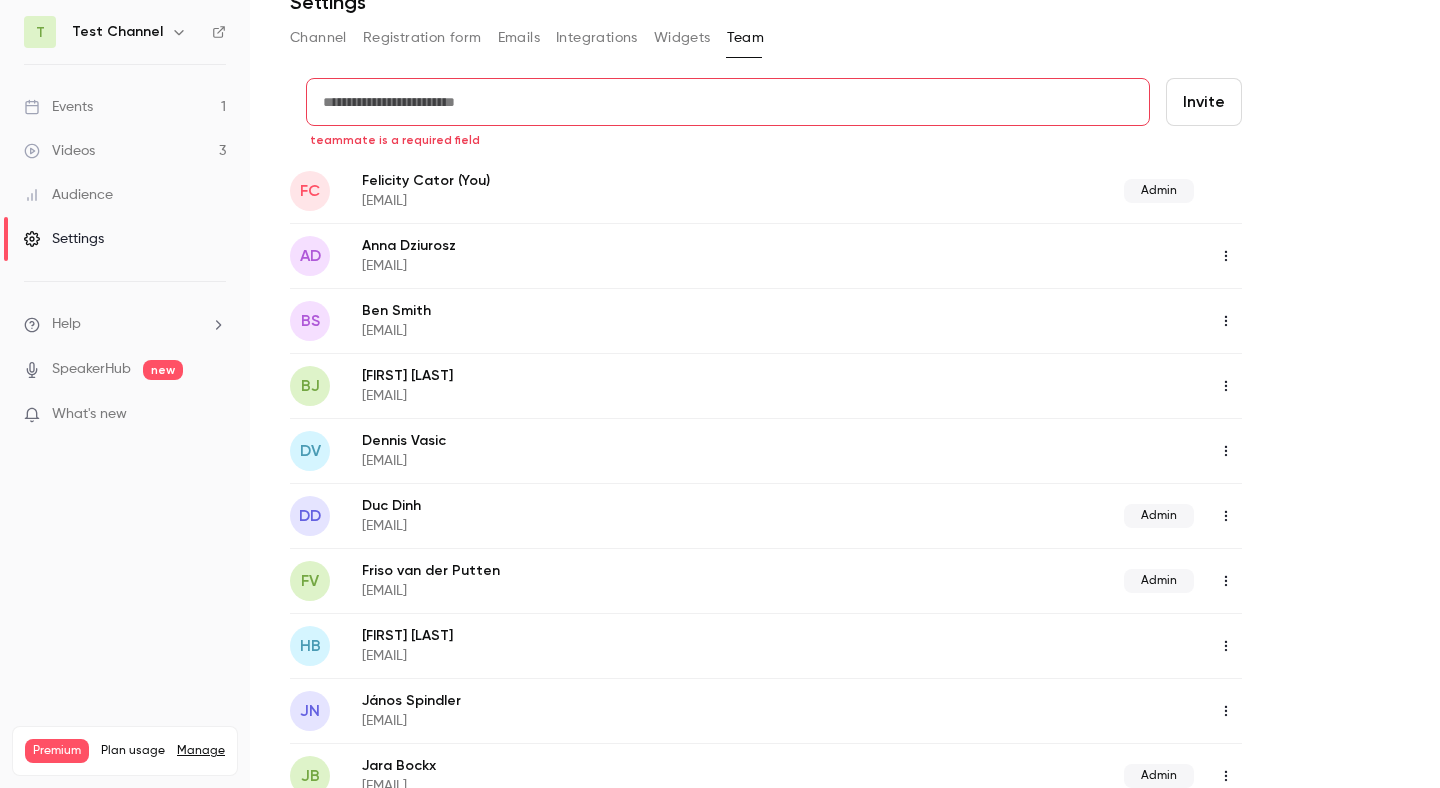 click 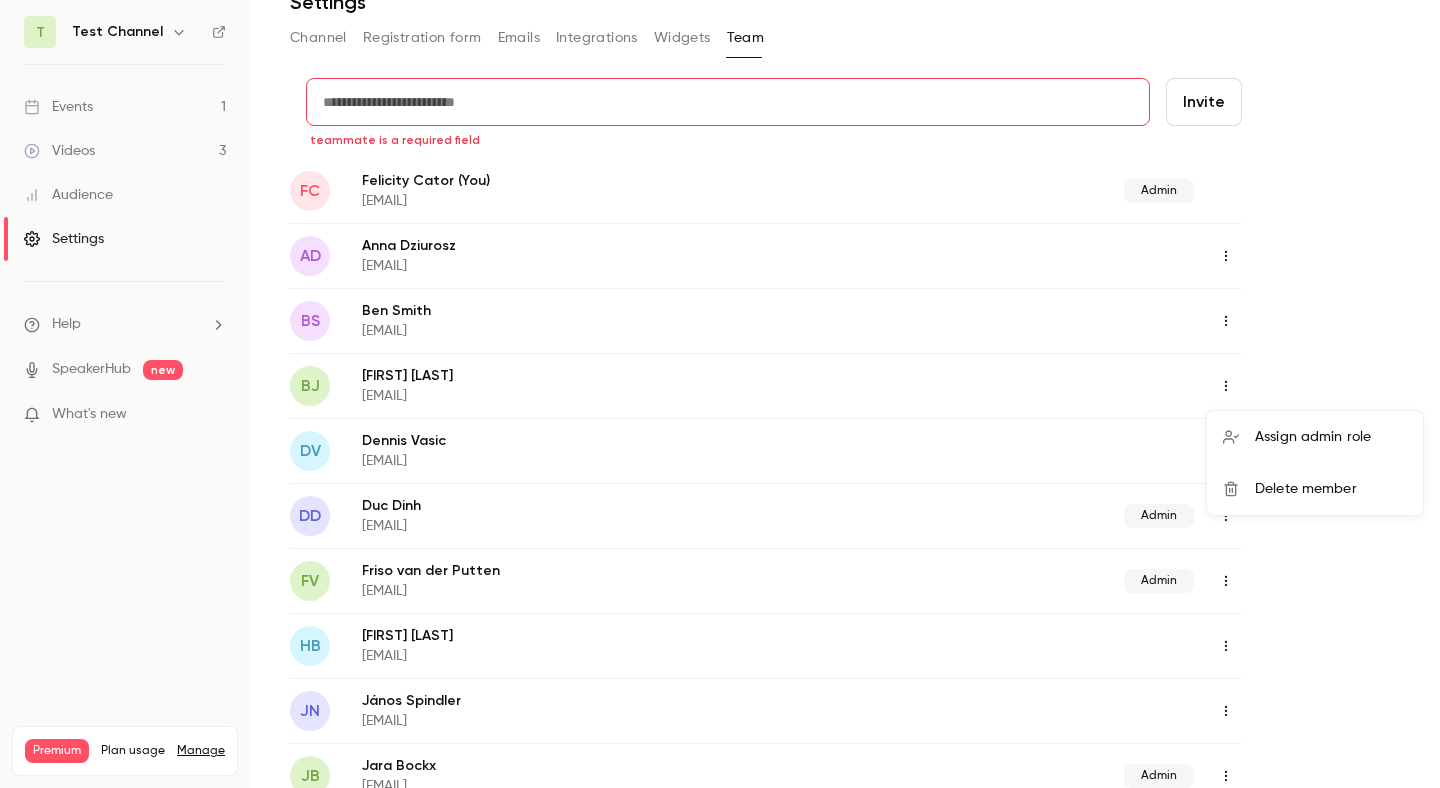 click at bounding box center (720, 394) 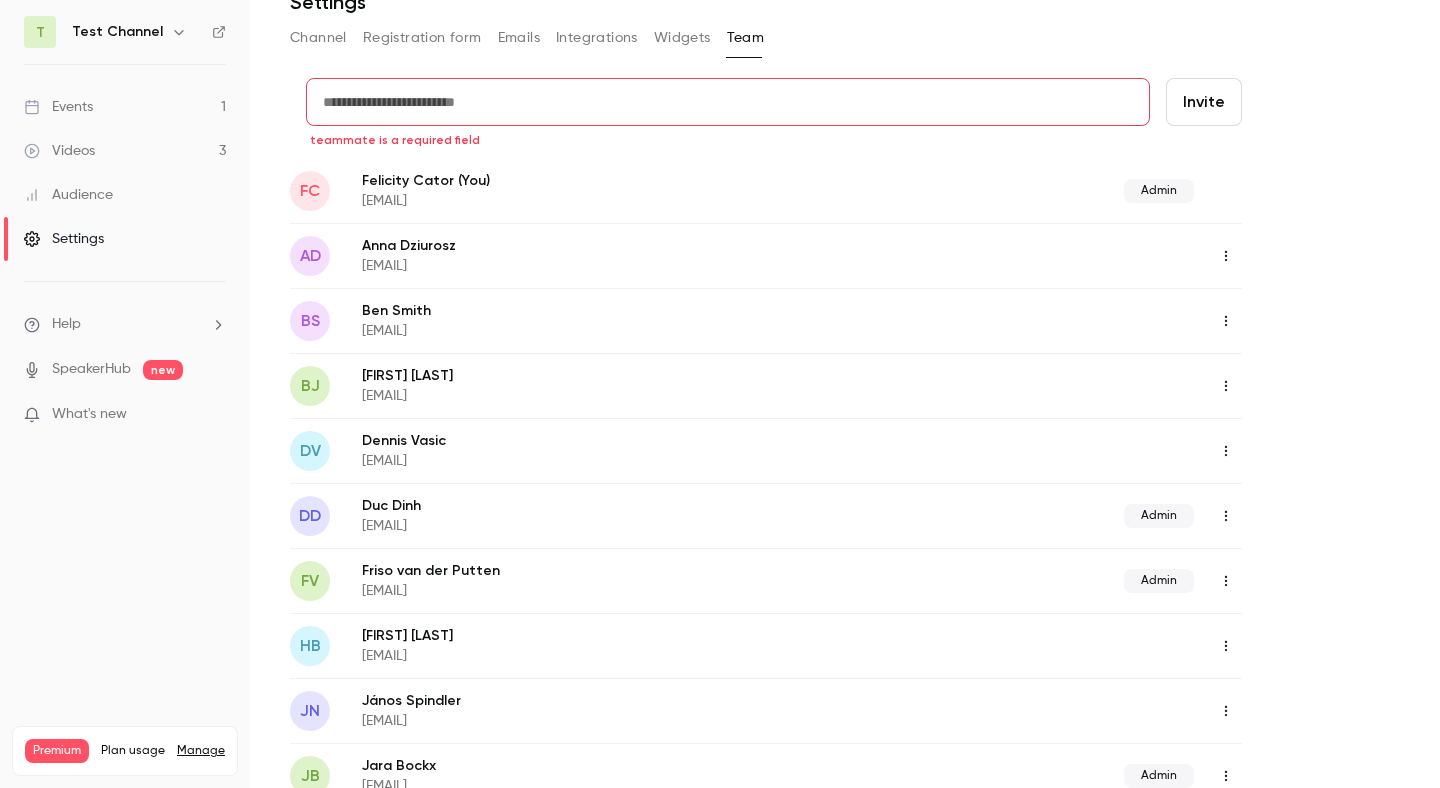 click 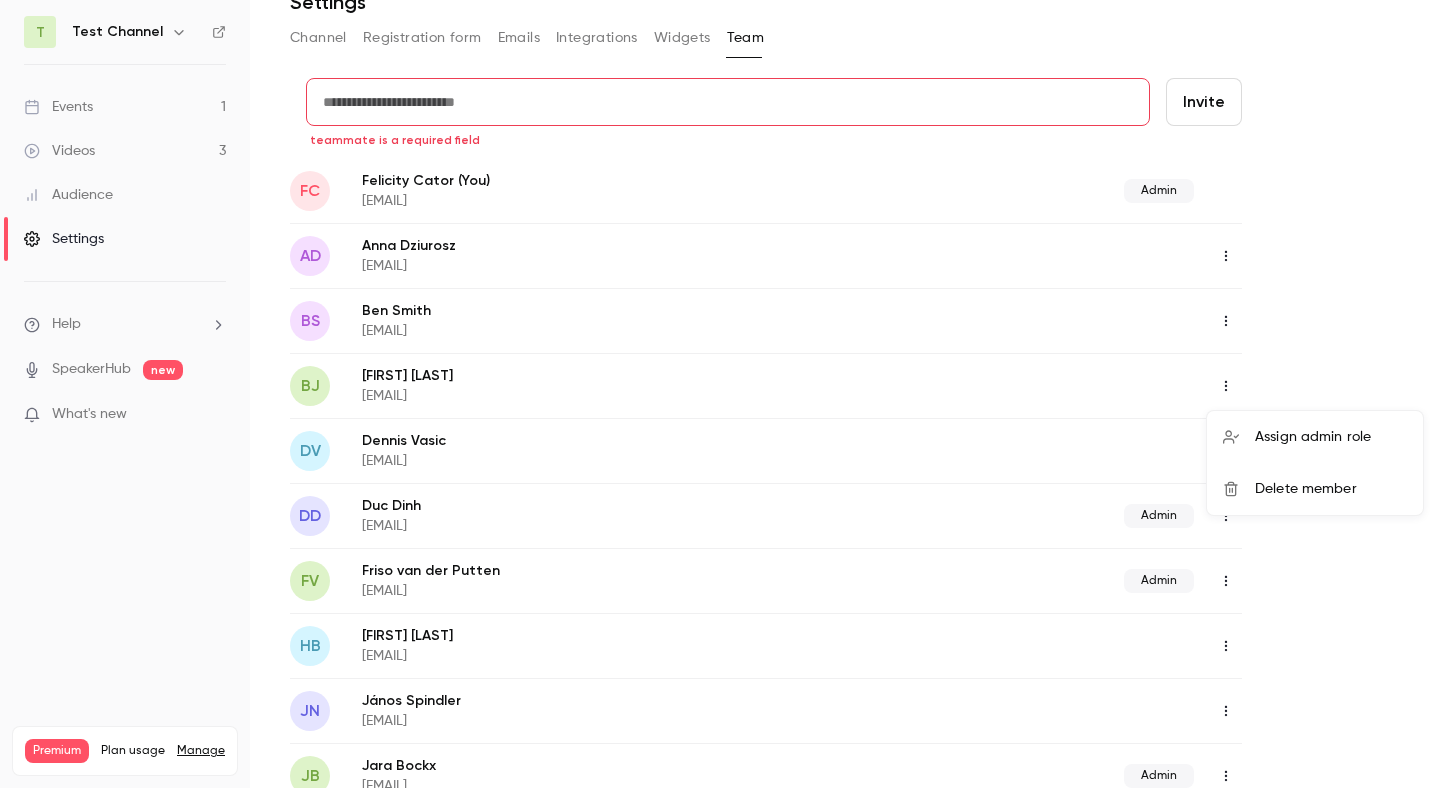 click at bounding box center [720, 394] 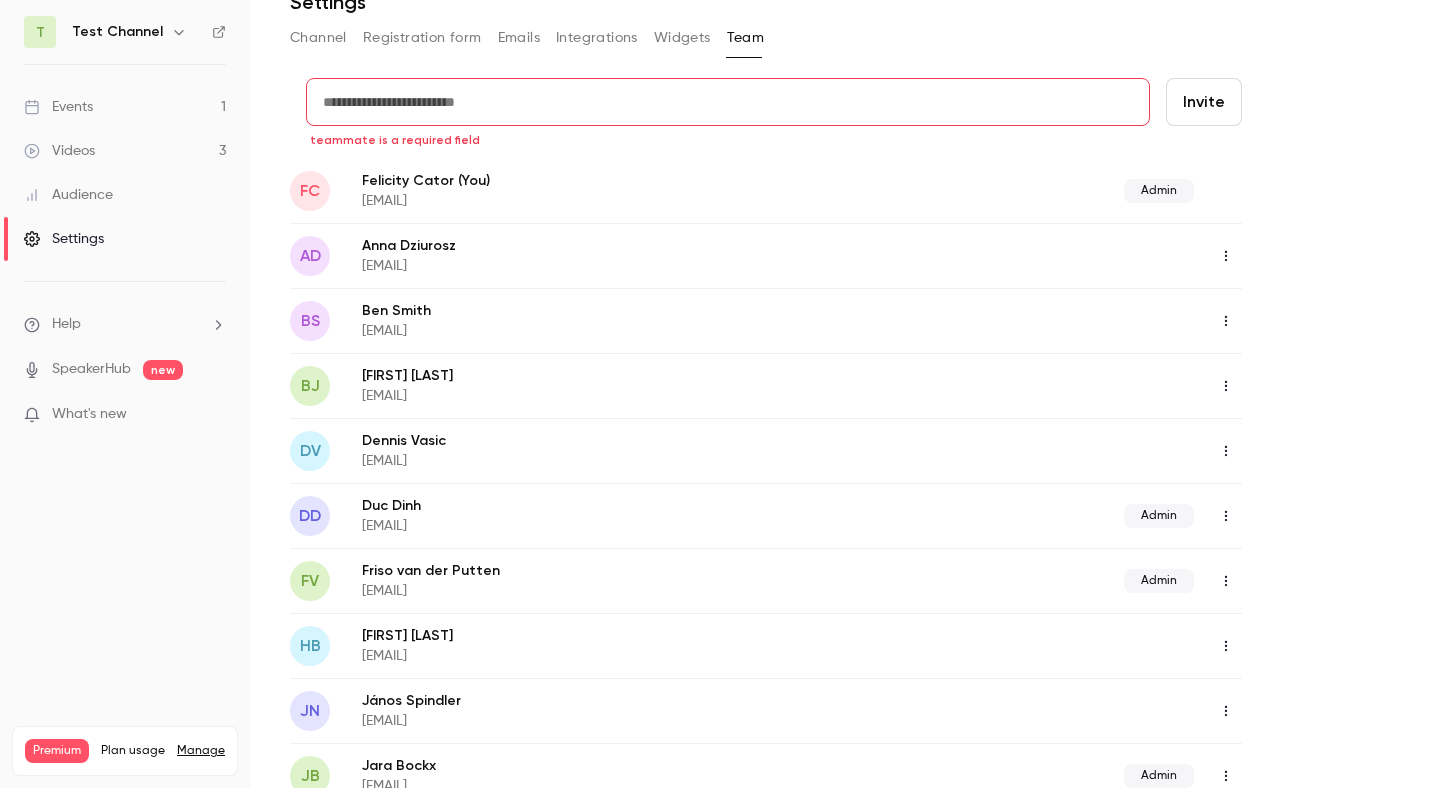 click at bounding box center [728, 102] 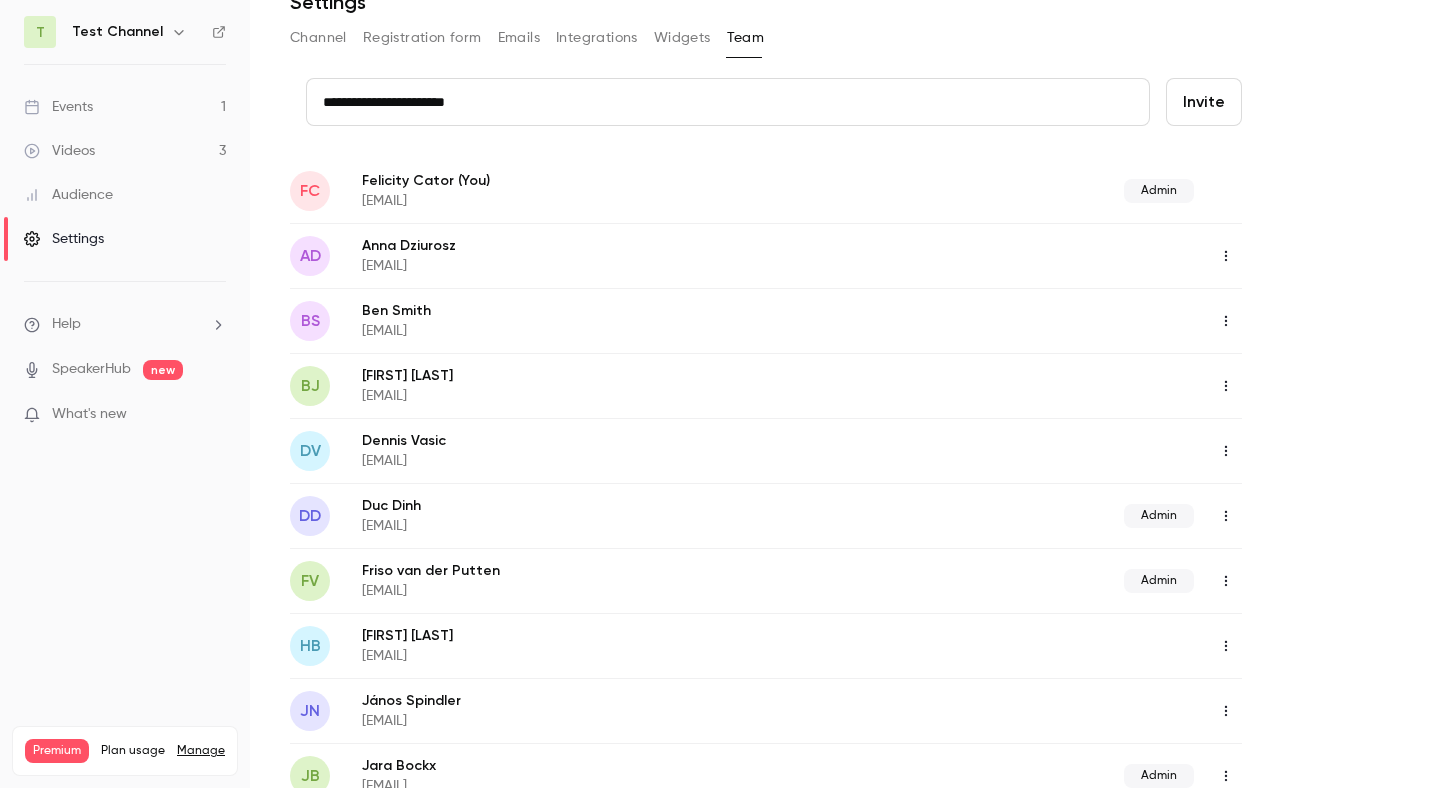 type on "**********" 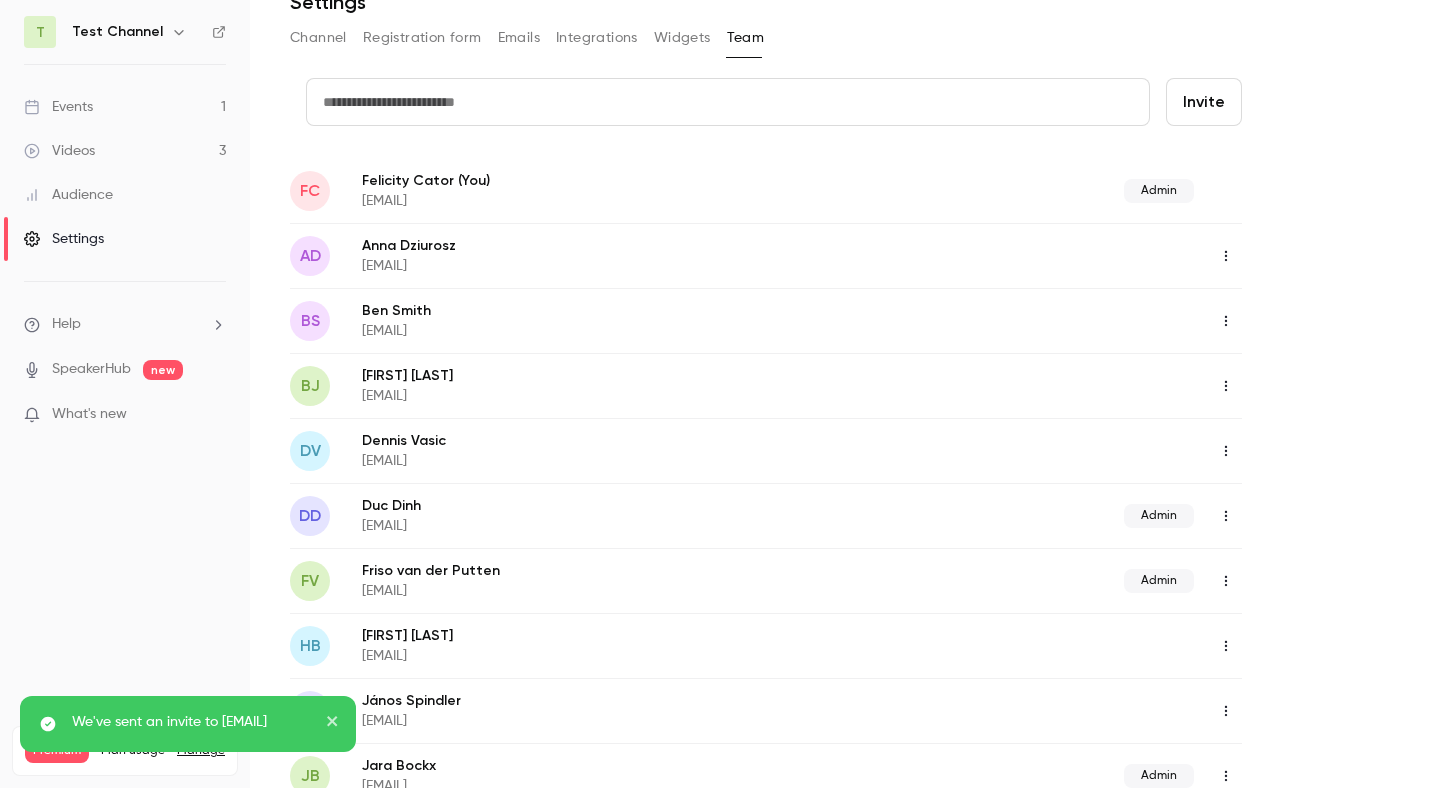 click at bounding box center [728, 102] 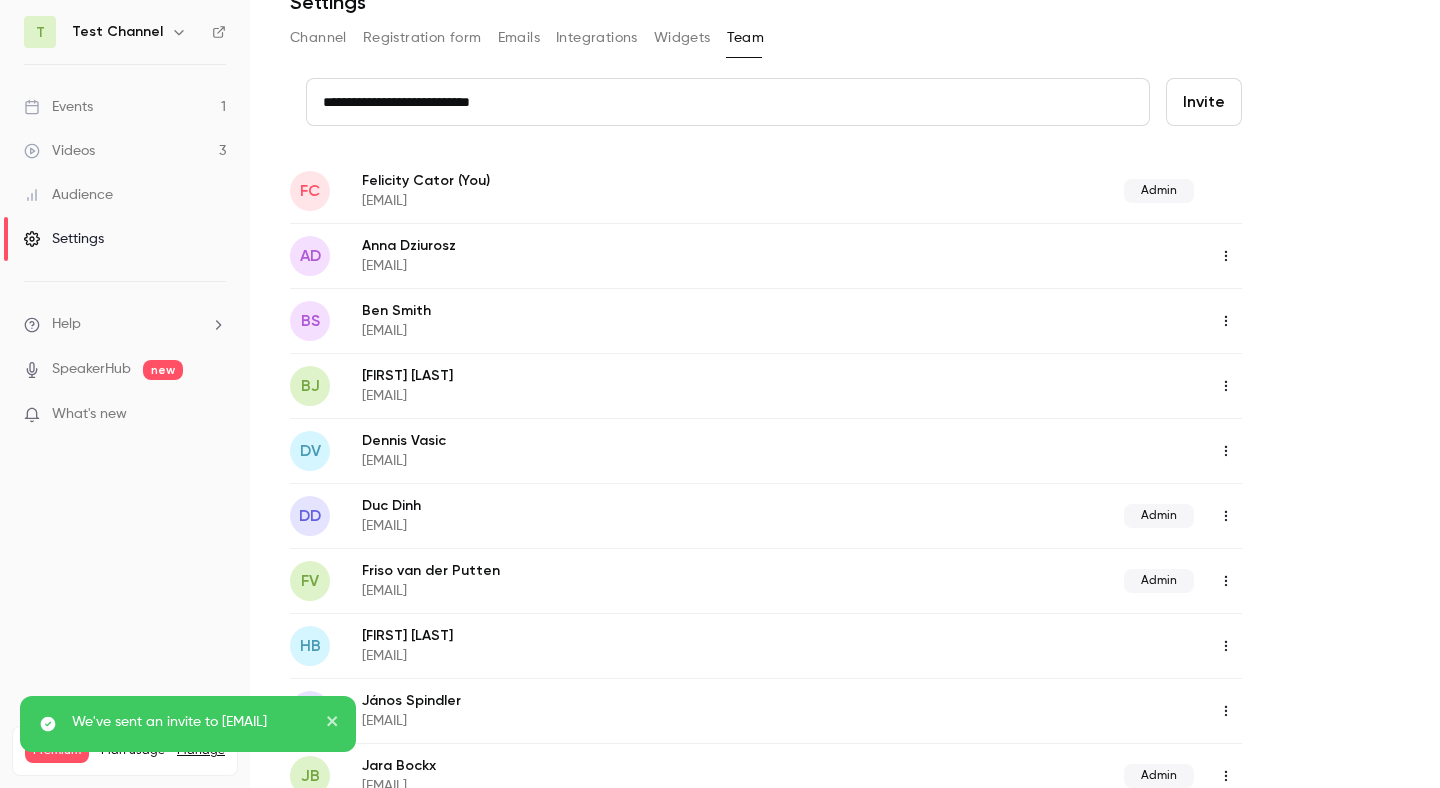 type on "**********" 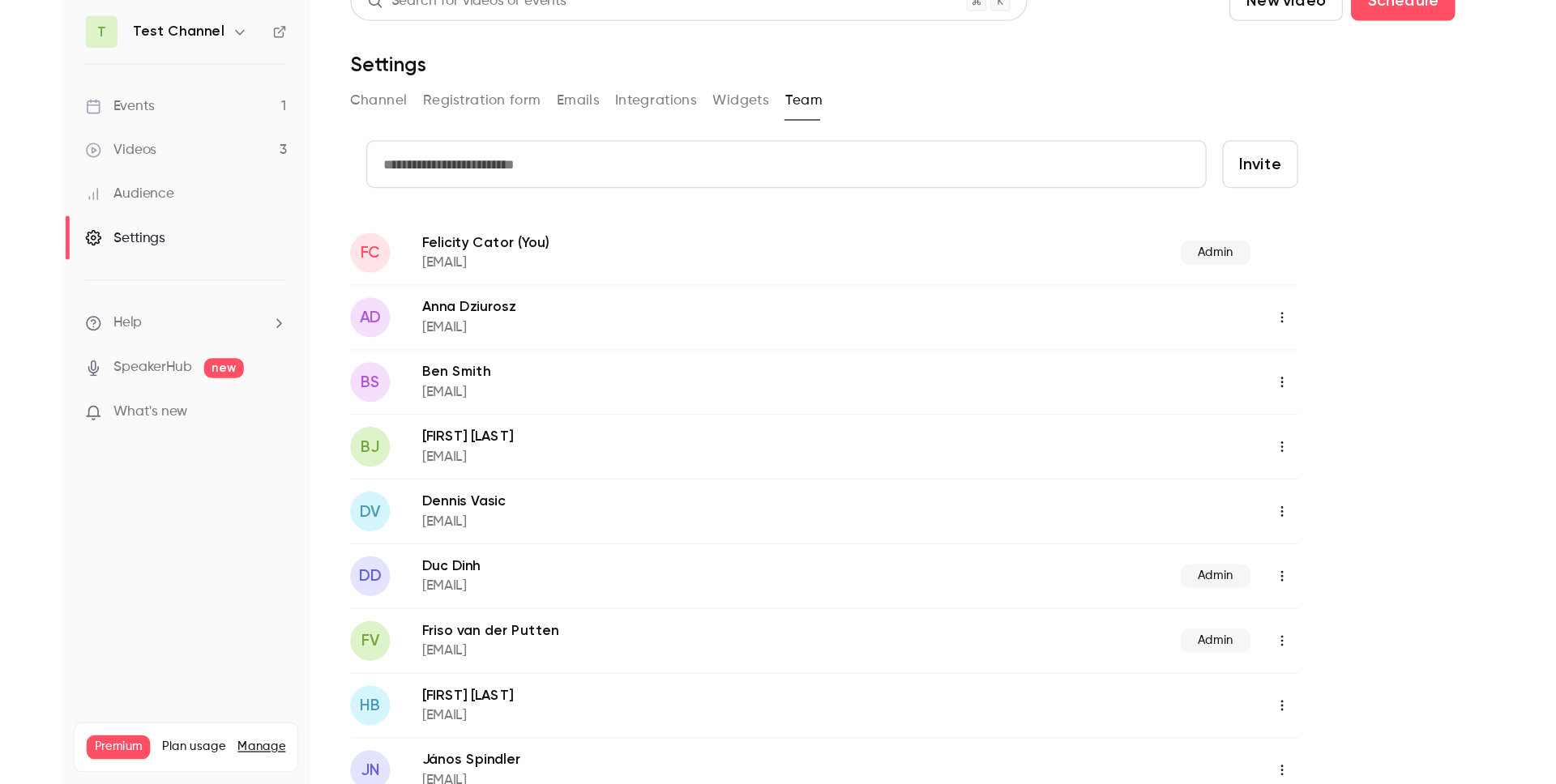 scroll, scrollTop: 0, scrollLeft: 0, axis: both 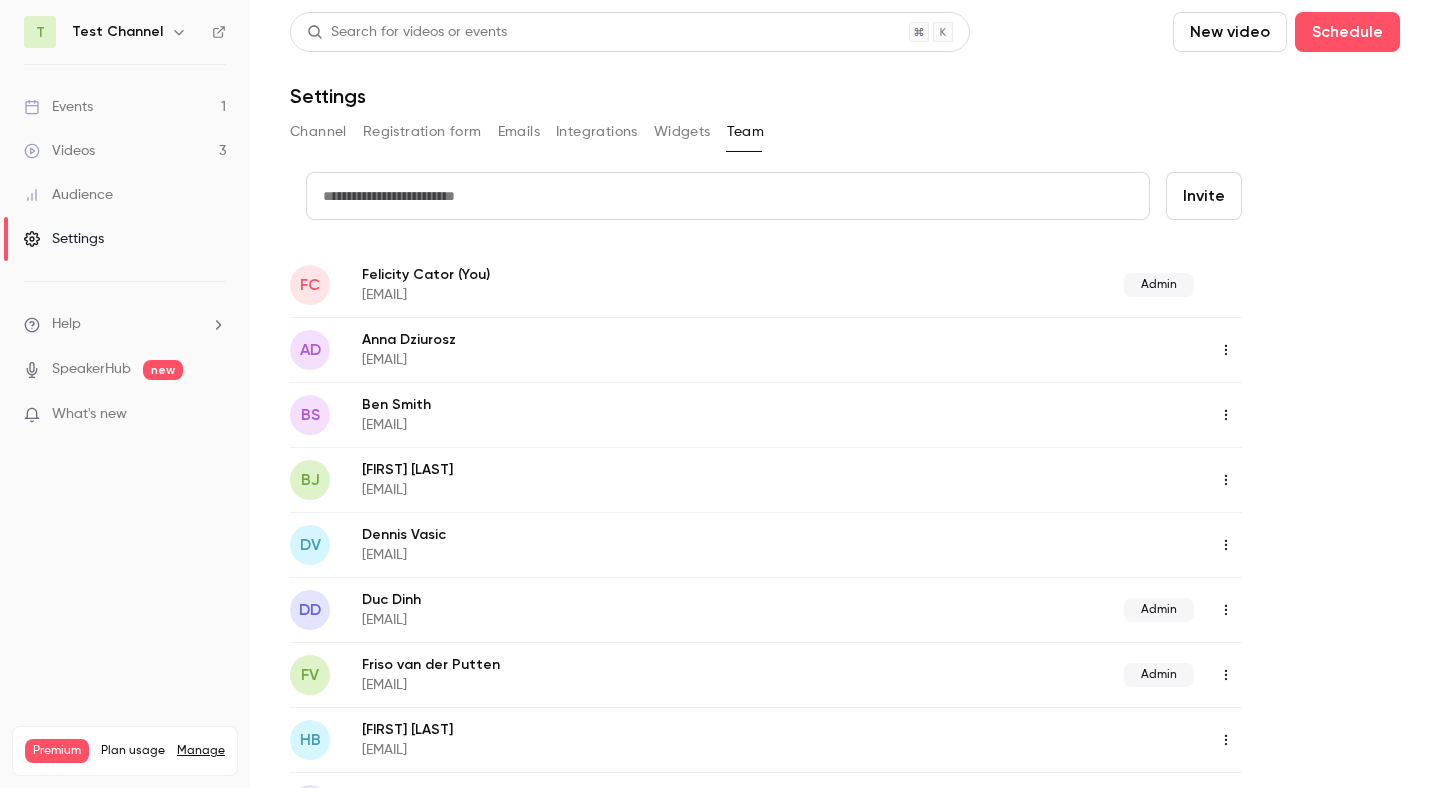 click on "What's new" at bounding box center (89, 414) 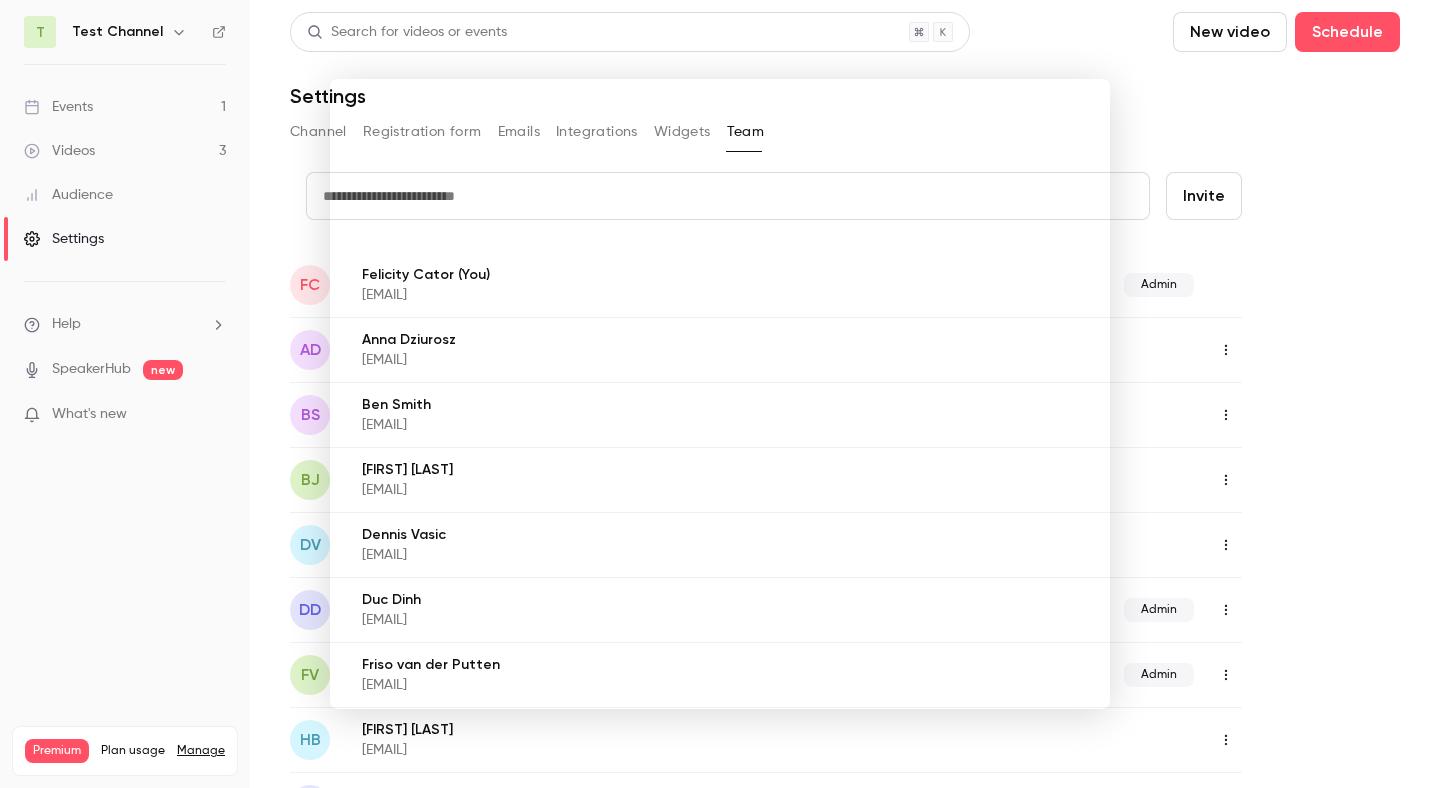click at bounding box center [0, 0] 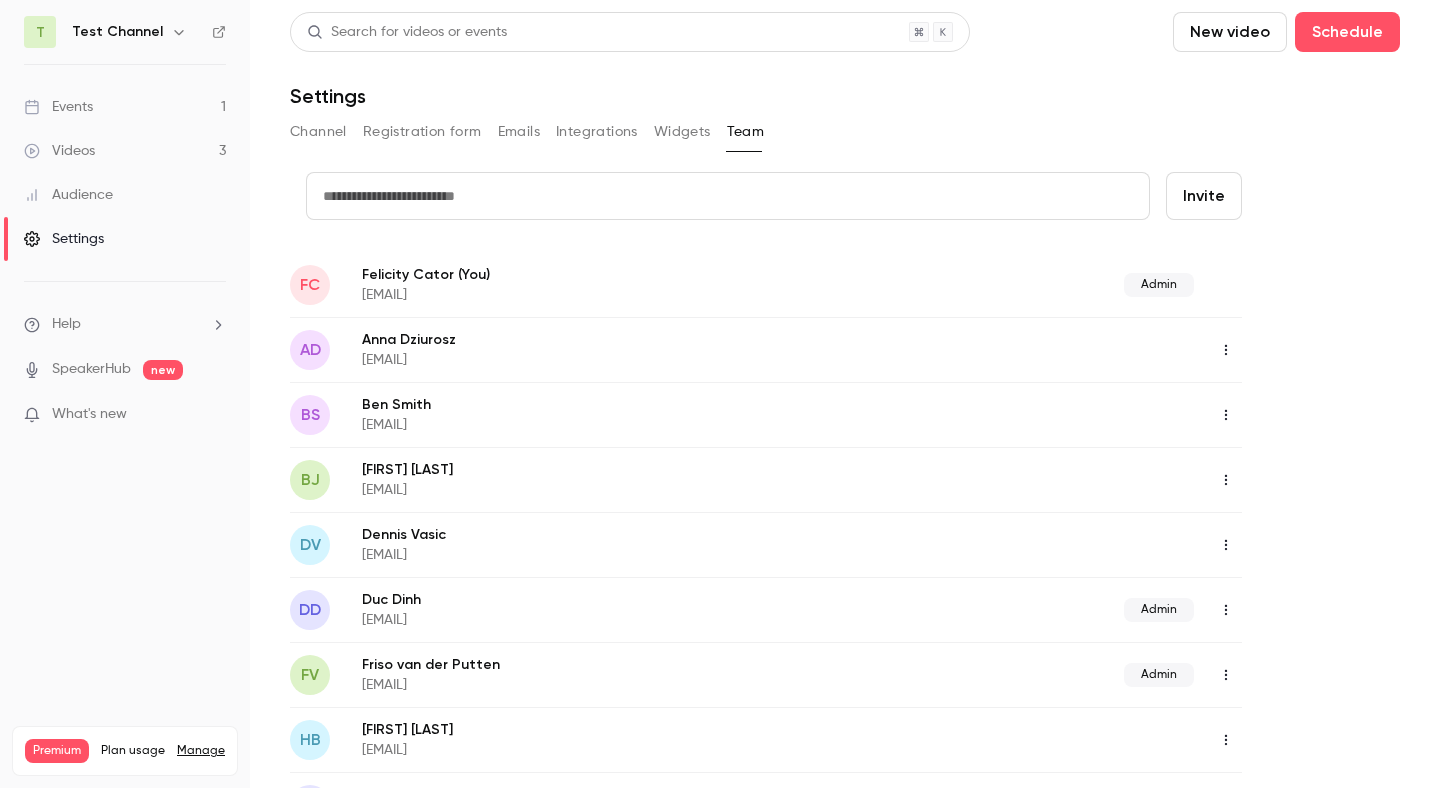 click on "Help" at bounding box center [125, 324] 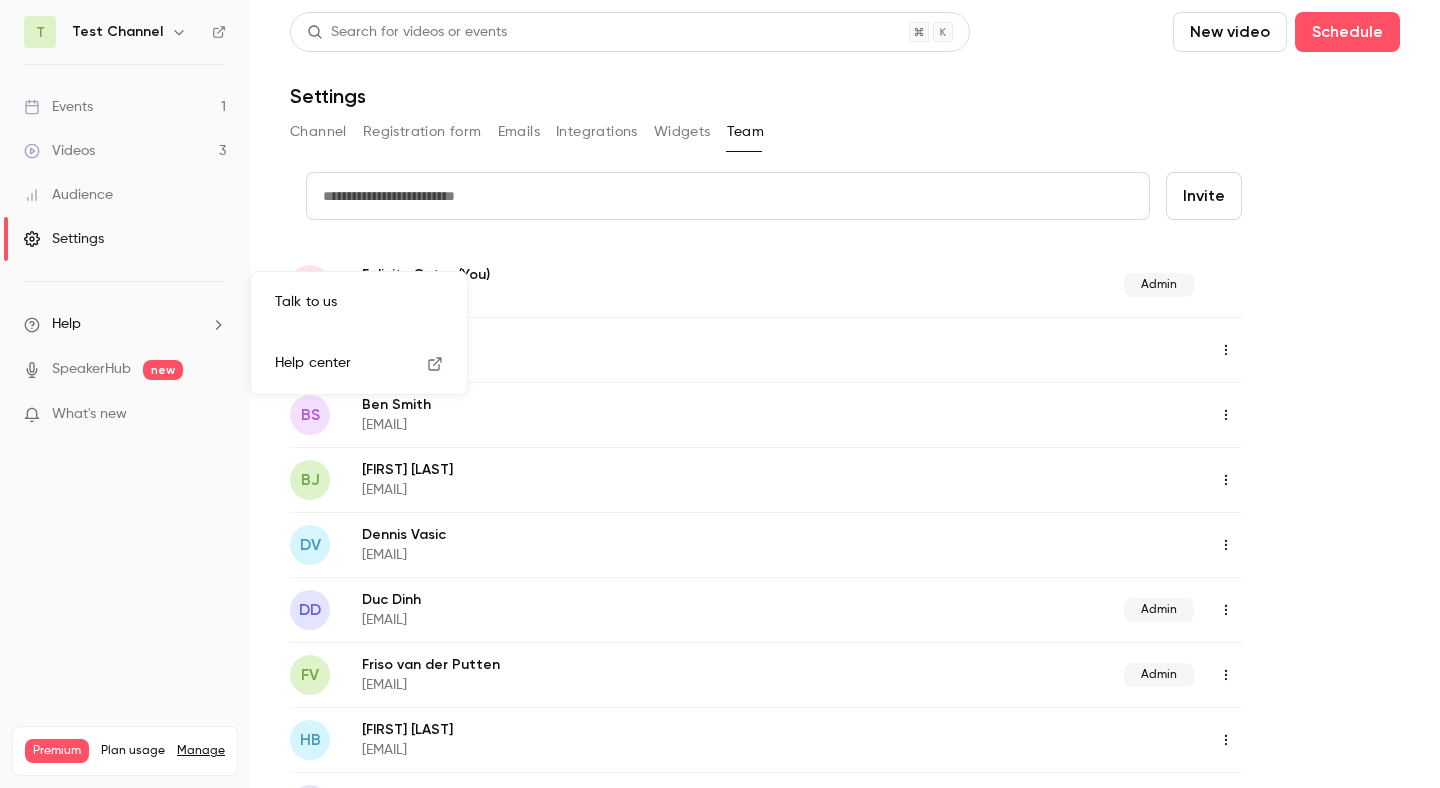 click on "Help center" at bounding box center (313, 363) 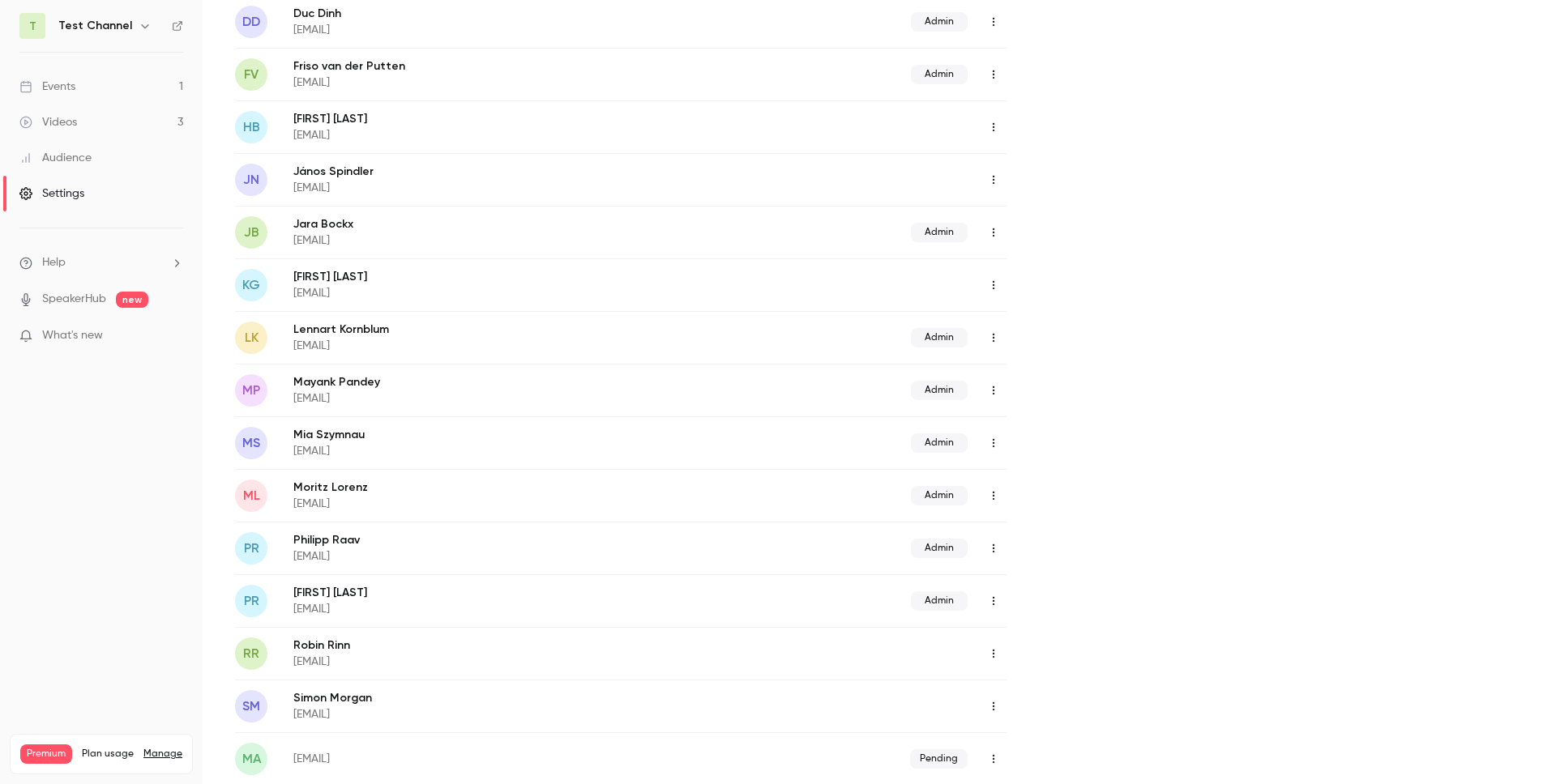 scroll, scrollTop: 0, scrollLeft: 0, axis: both 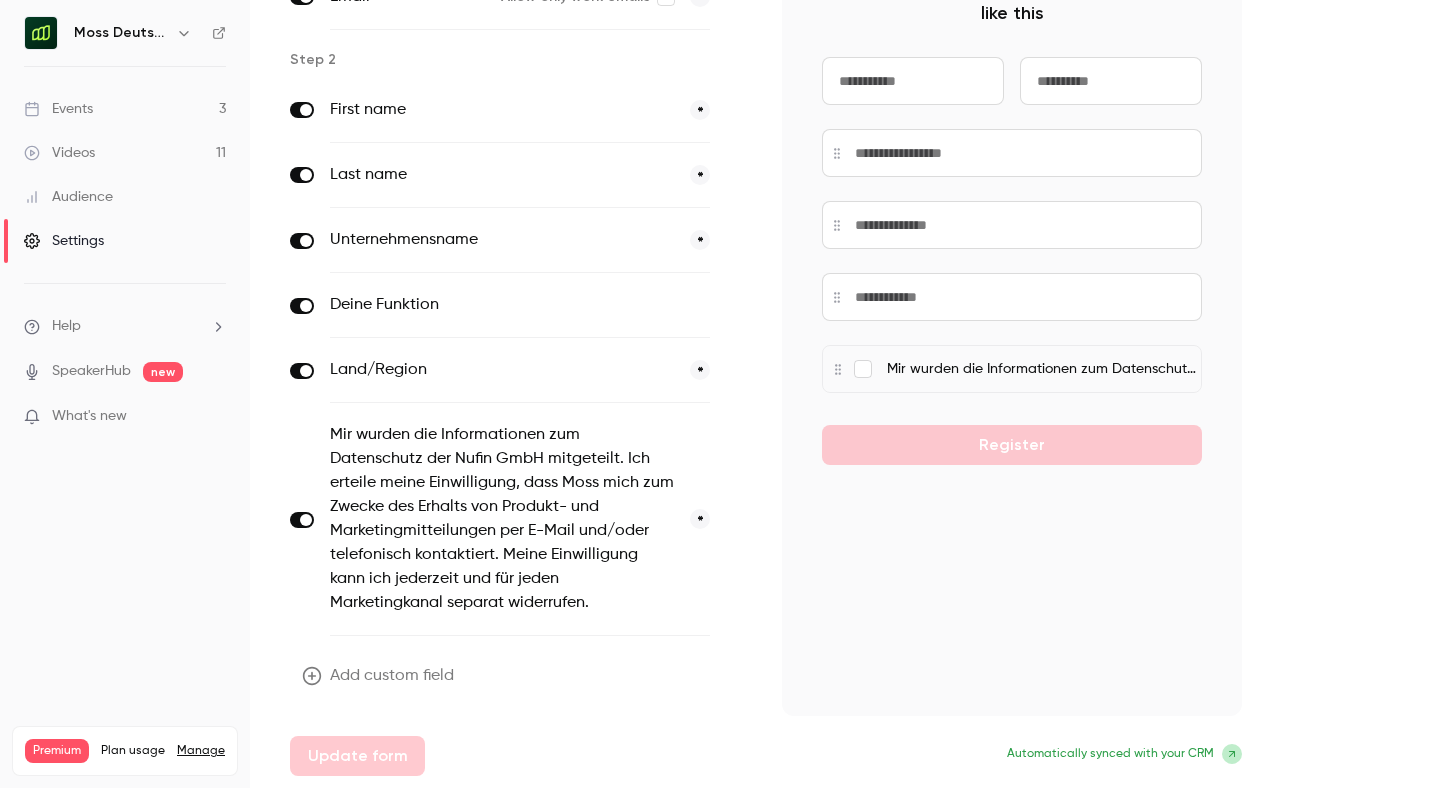 click 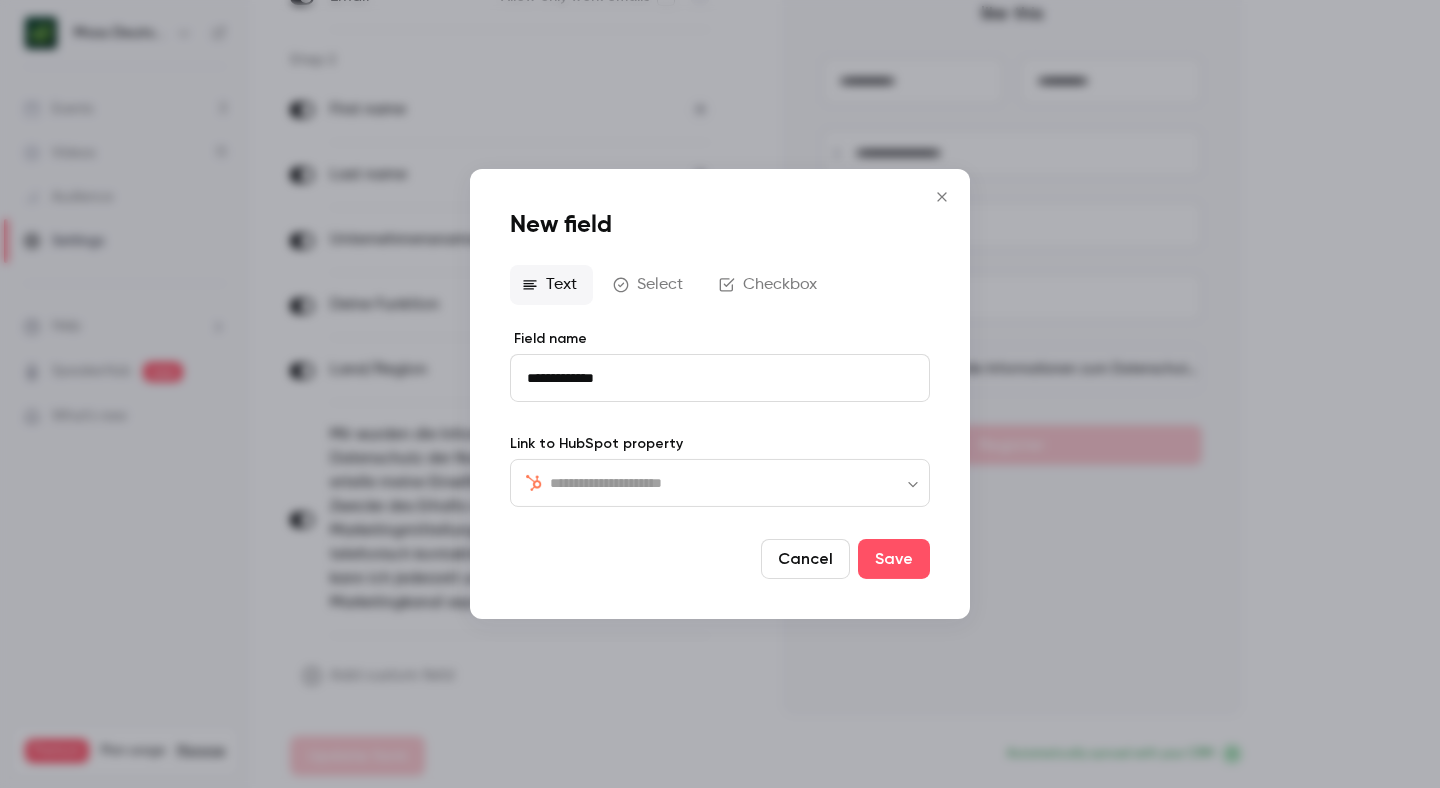 type on "**********" 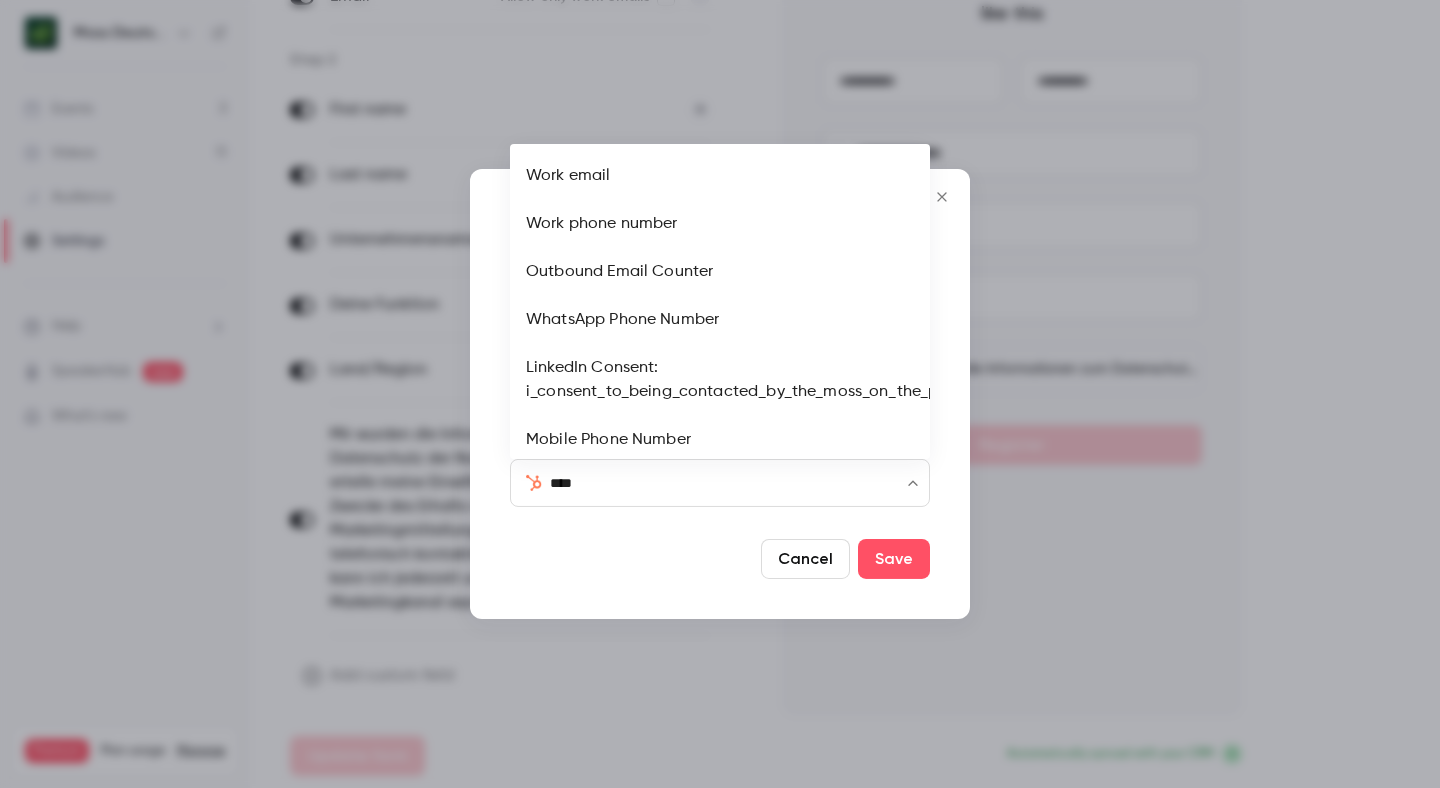 scroll, scrollTop: 61, scrollLeft: 0, axis: vertical 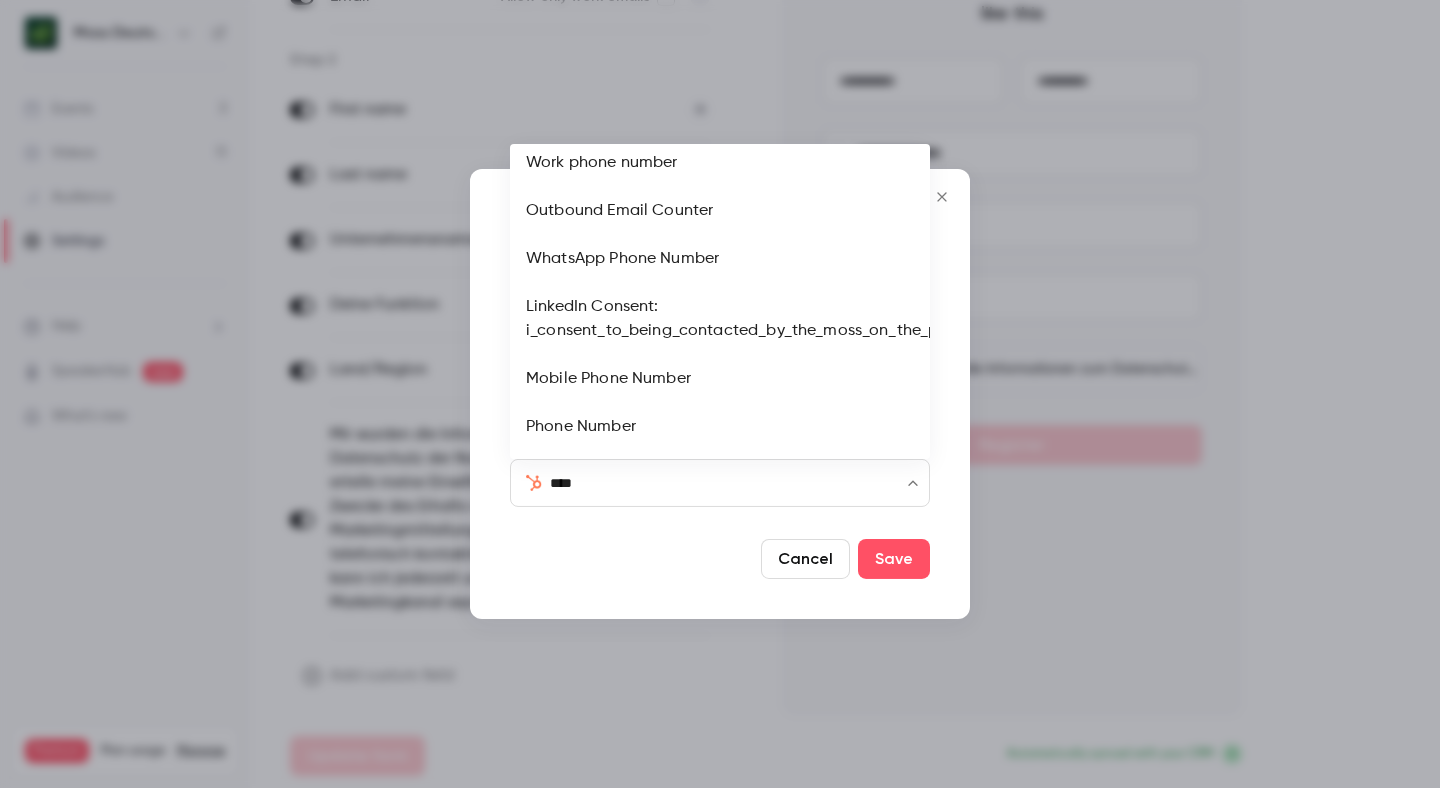 click on "Phone Number" at bounding box center [720, 427] 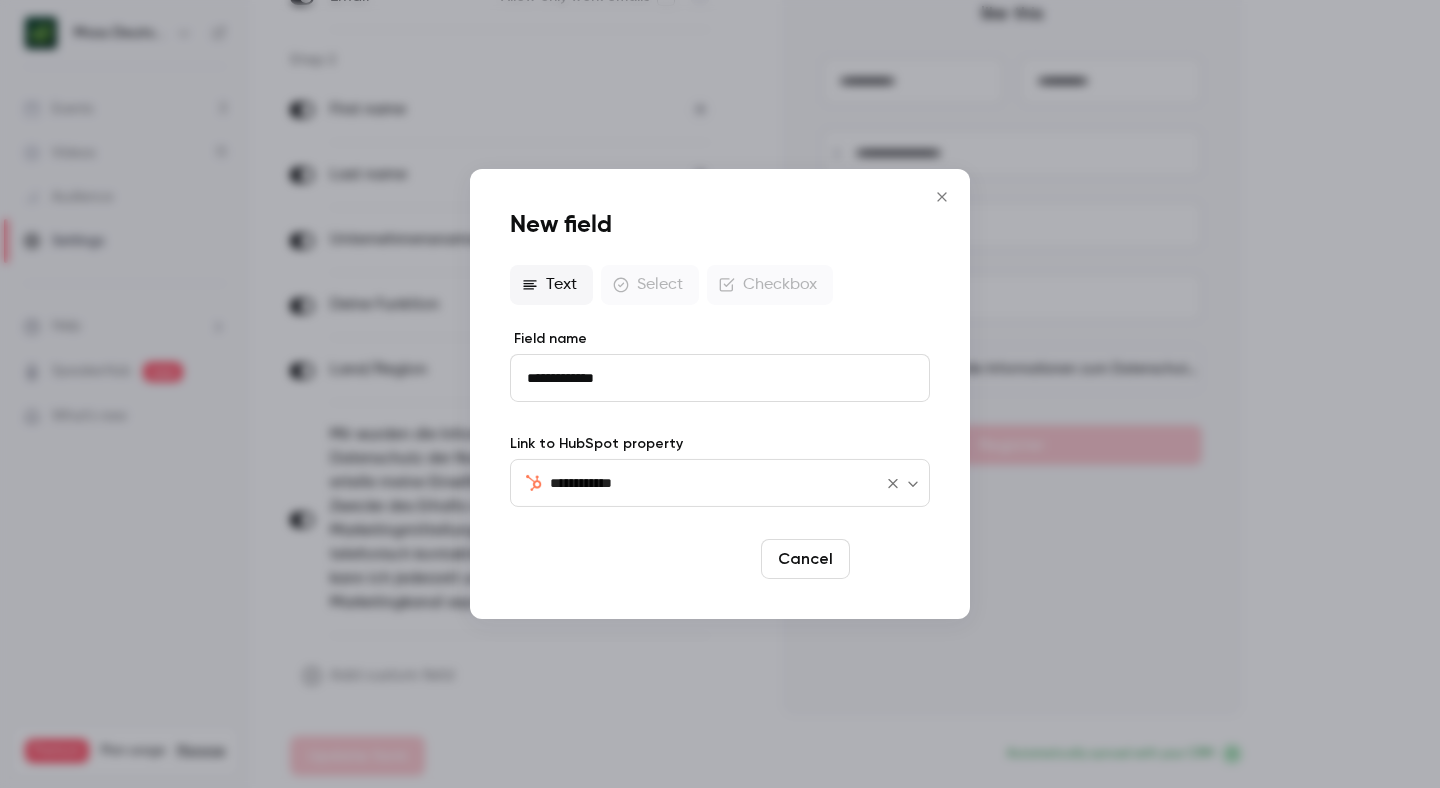 type on "**********" 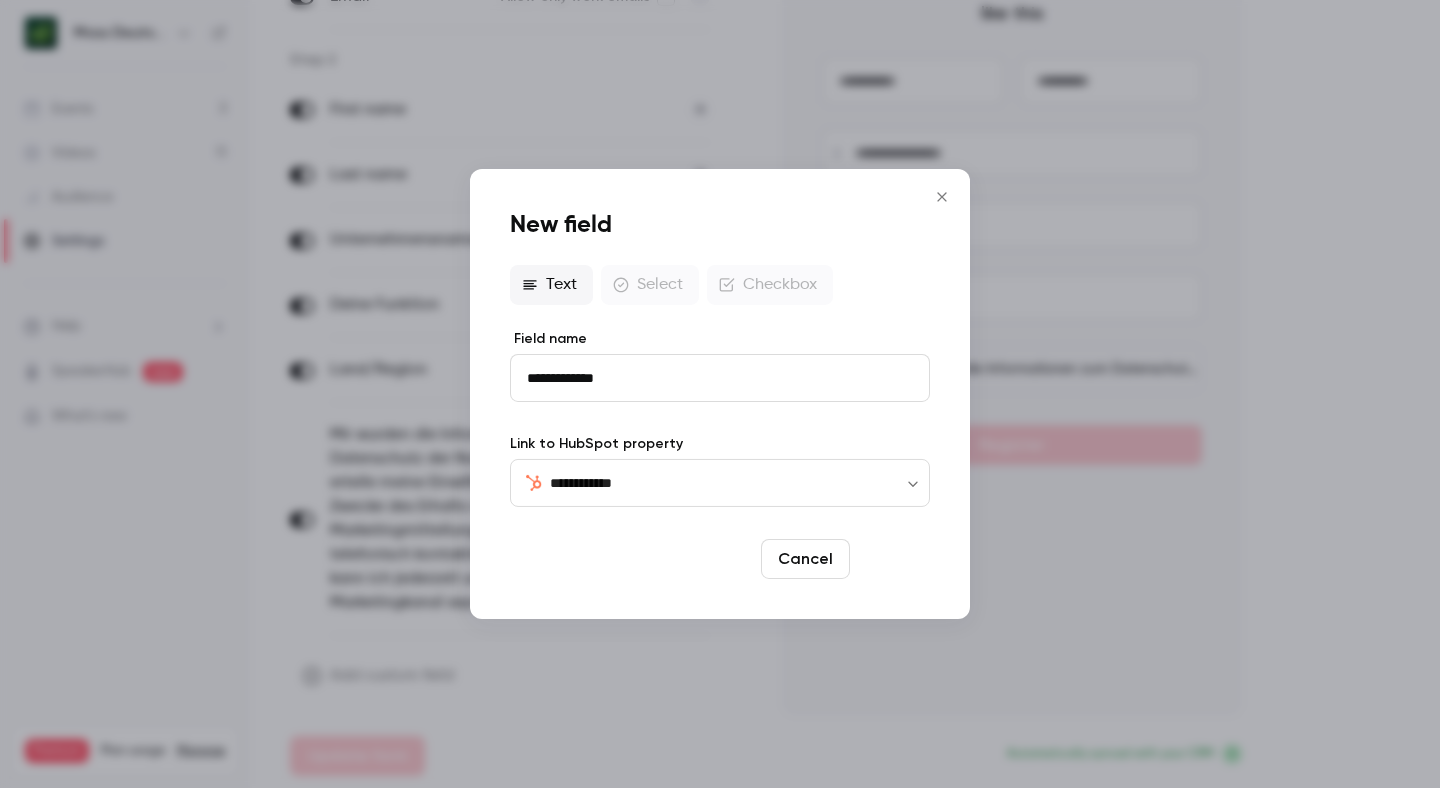 click on "Save" at bounding box center [894, 559] 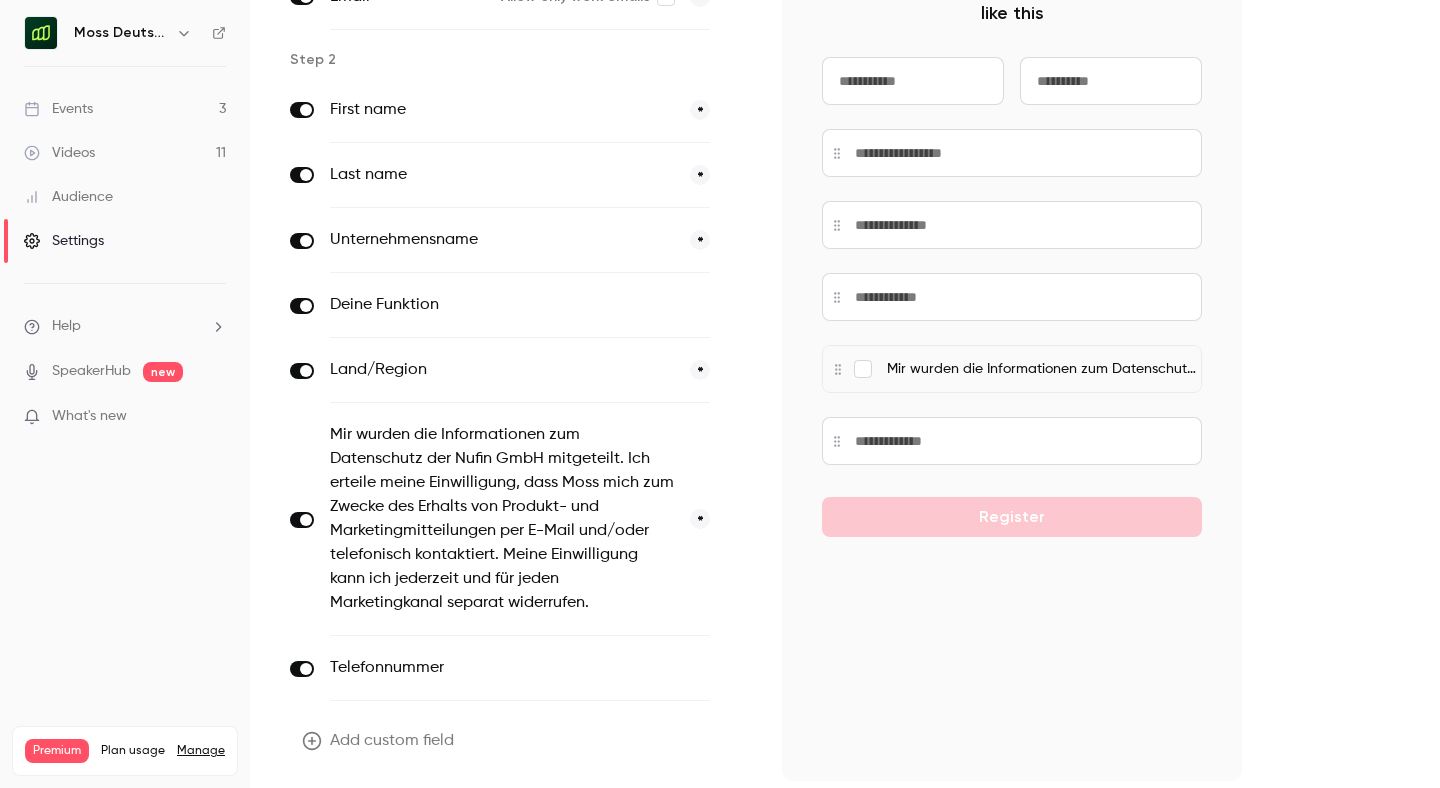 scroll, scrollTop: 165, scrollLeft: 0, axis: vertical 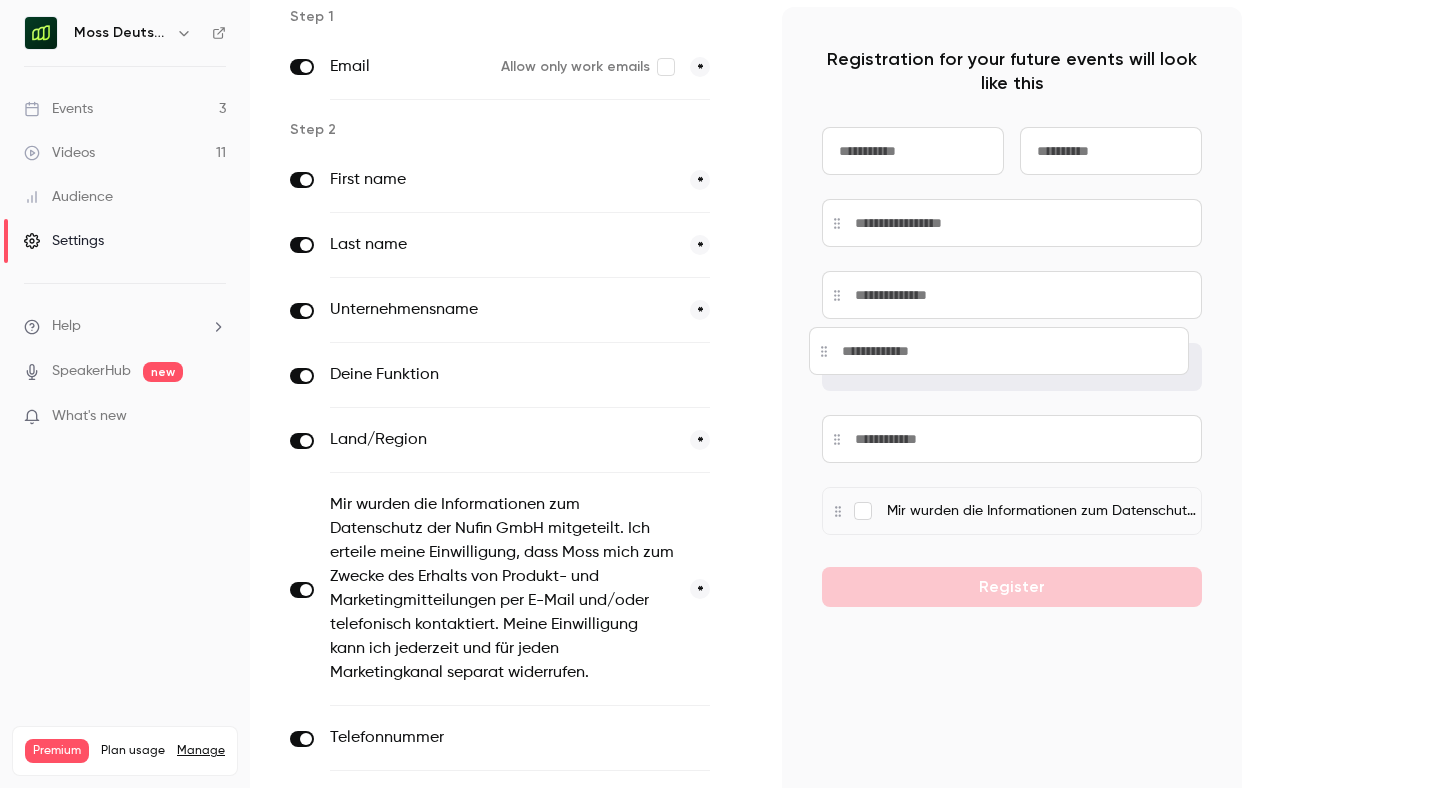 drag, startPoint x: 825, startPoint y: 511, endPoint x: 812, endPoint y: 351, distance: 160.52725 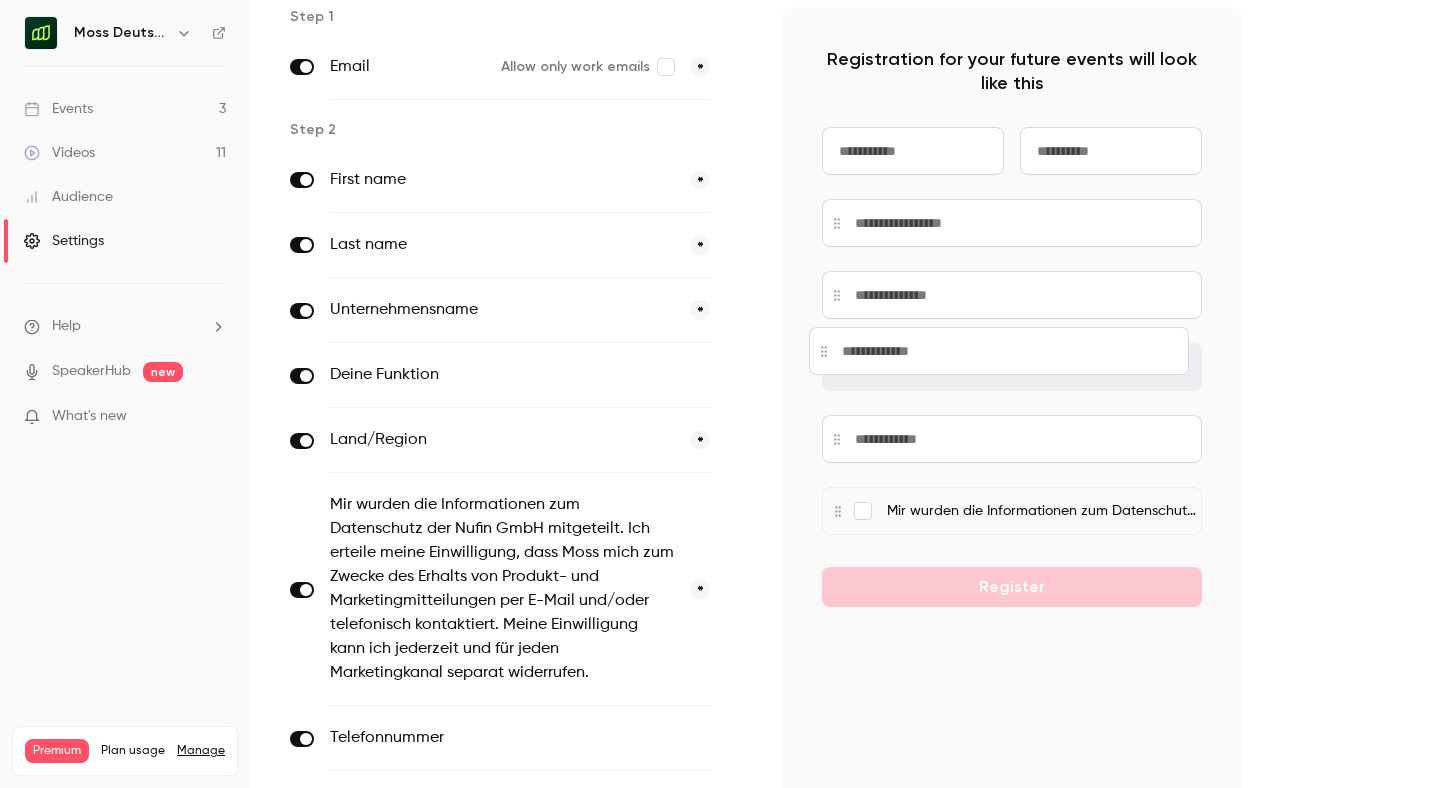 click at bounding box center [999, 351] 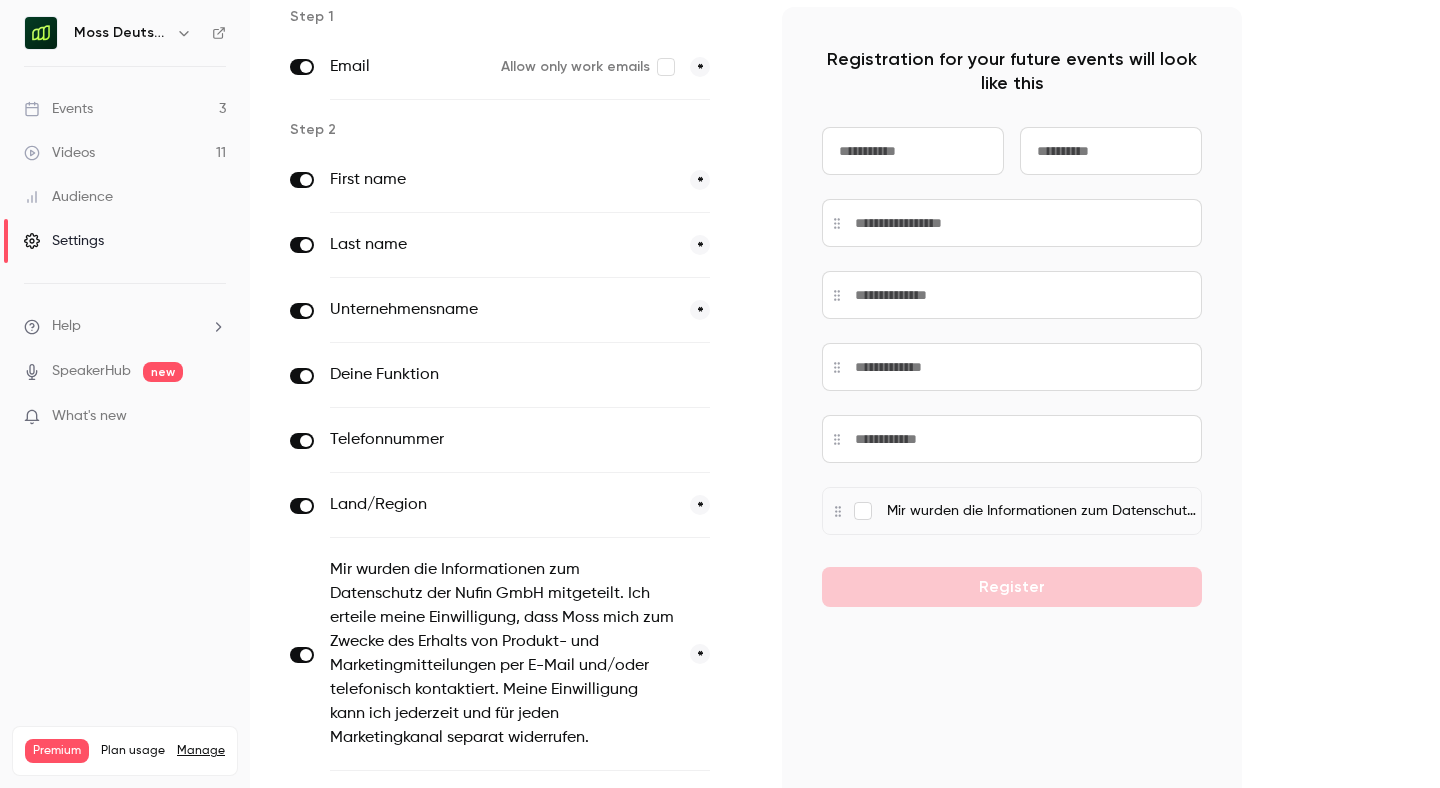 click on "optional" at bounding box center [676, 375] 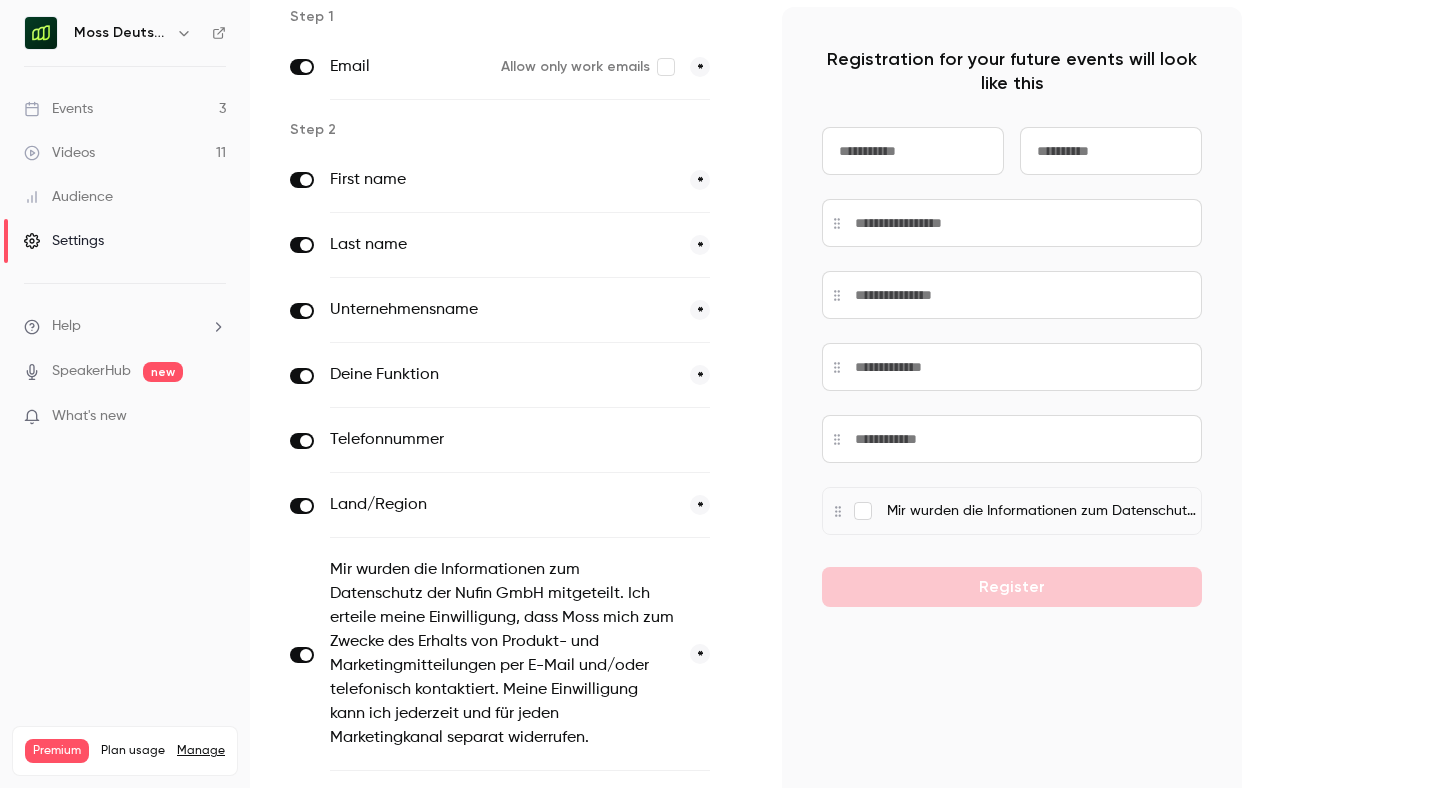click on "*" at bounding box center [700, 375] 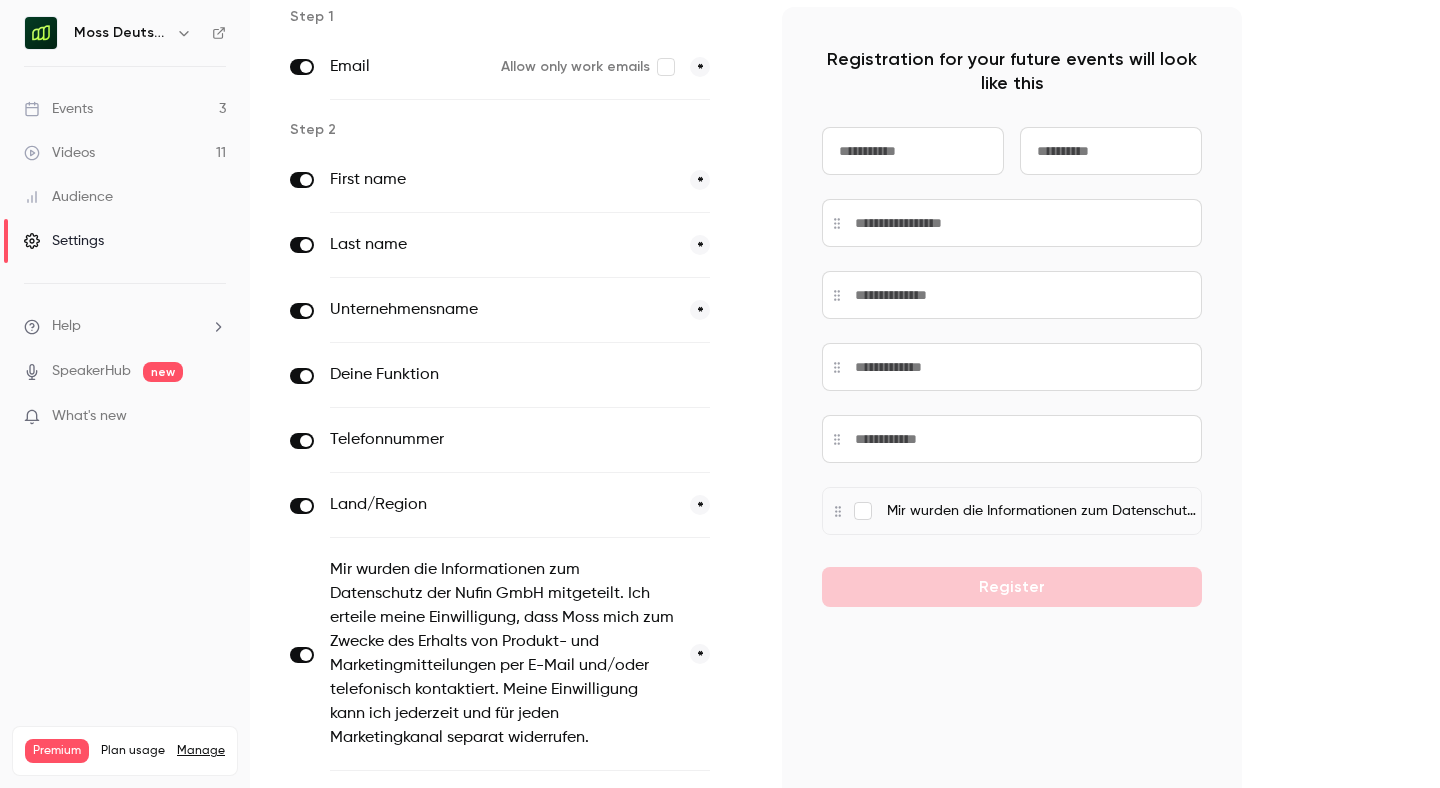 scroll, scrollTop: 300, scrollLeft: 0, axis: vertical 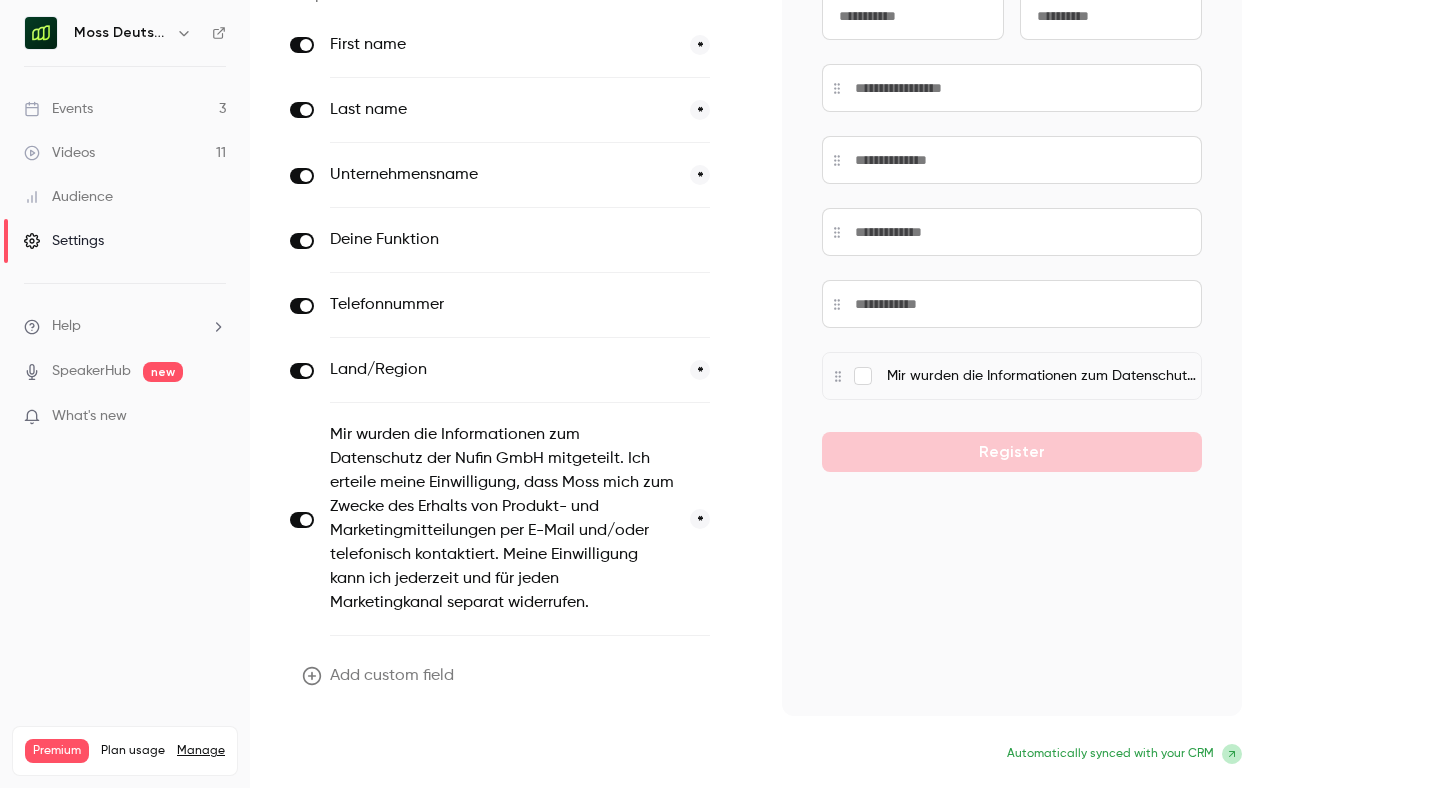 click on "Update form" at bounding box center [357, 756] 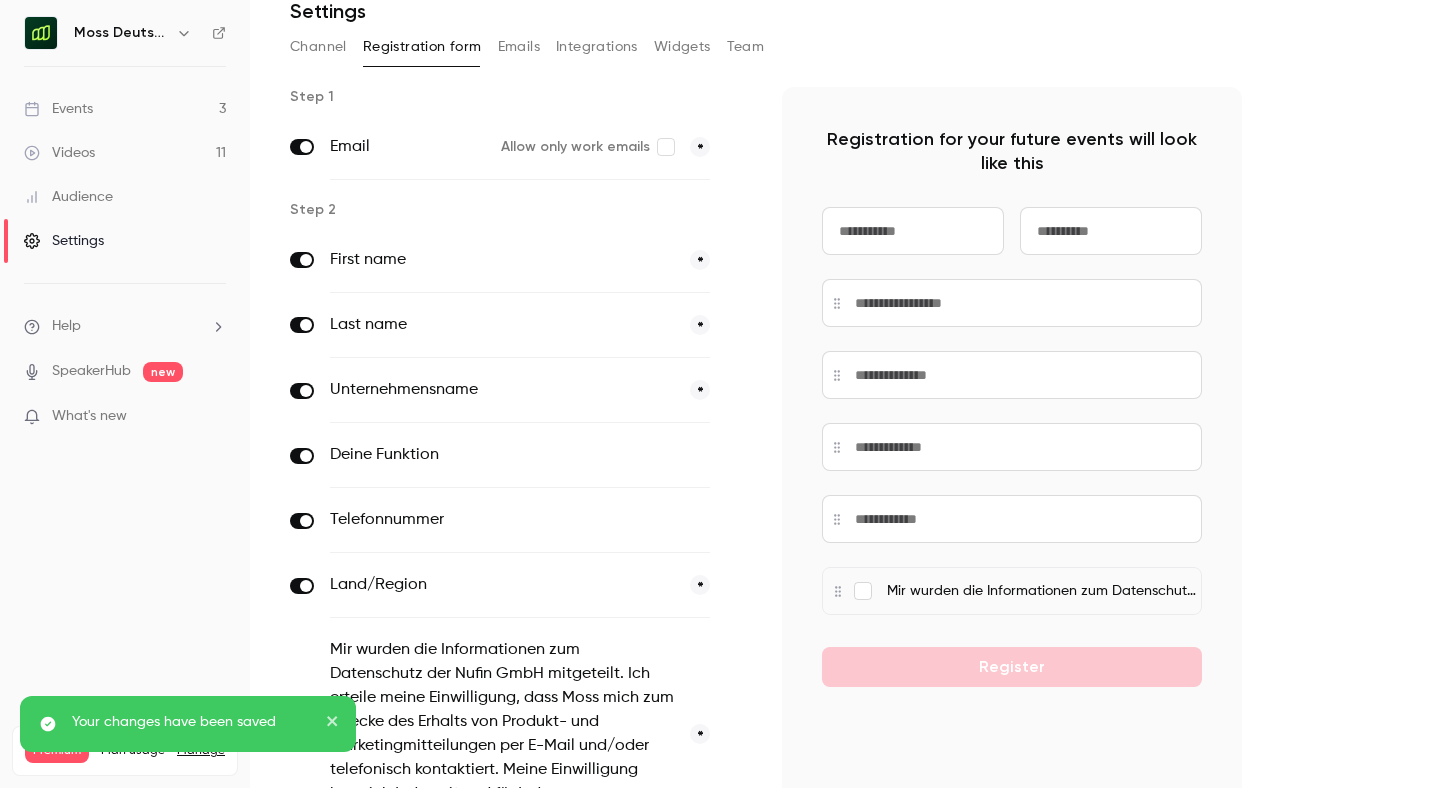 scroll, scrollTop: 0, scrollLeft: 0, axis: both 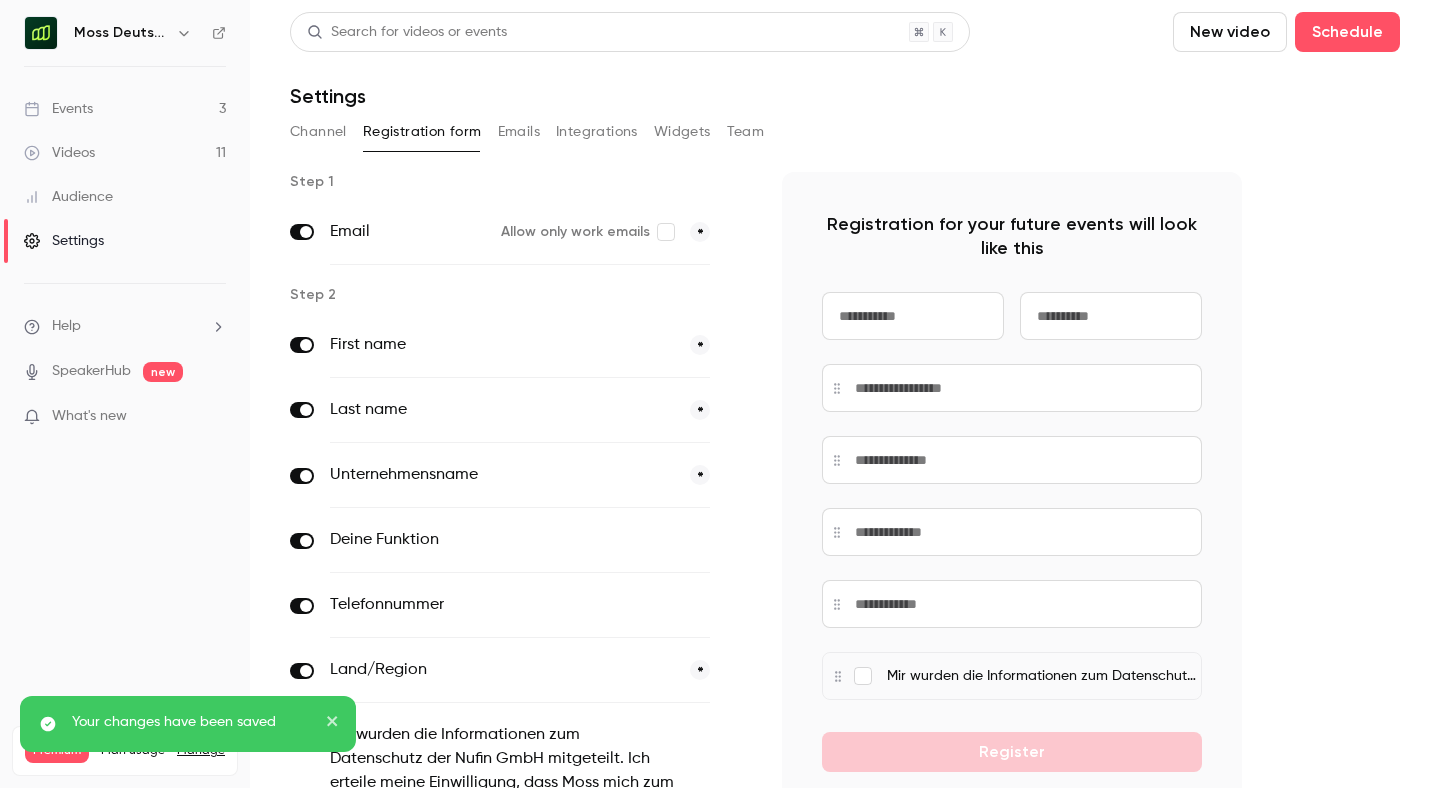click on "Events 3" at bounding box center (125, 109) 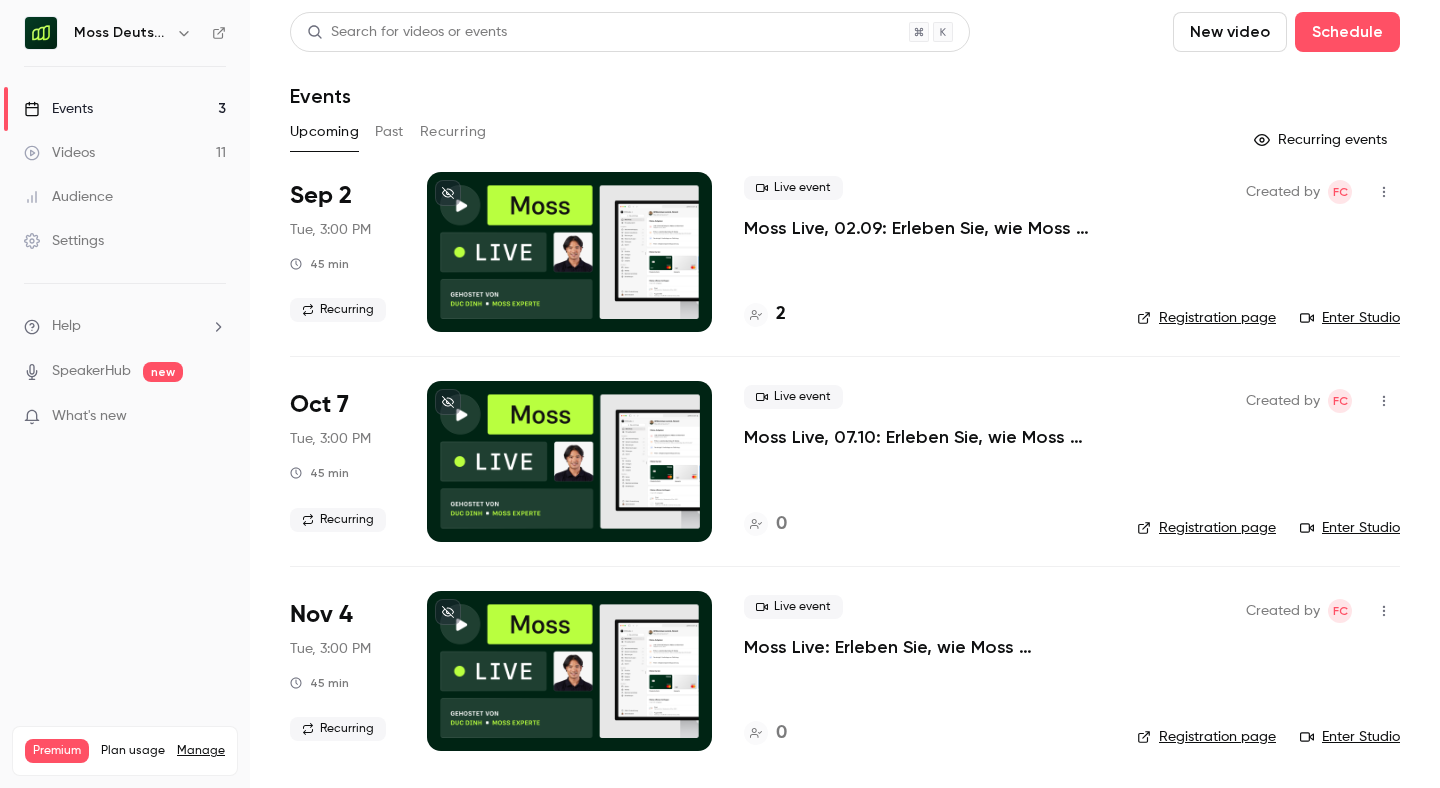 click 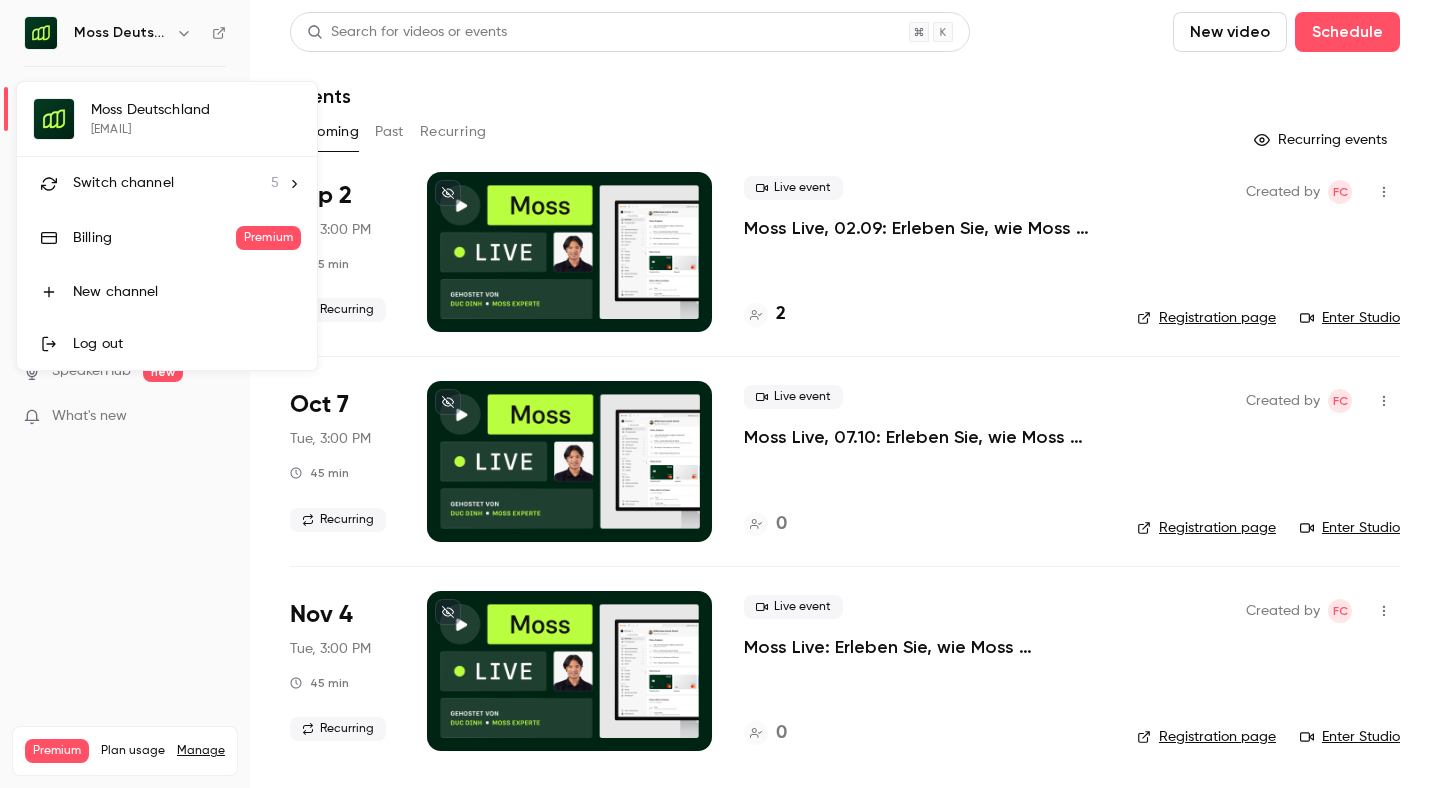 click on "Switch channel" at bounding box center [123, 183] 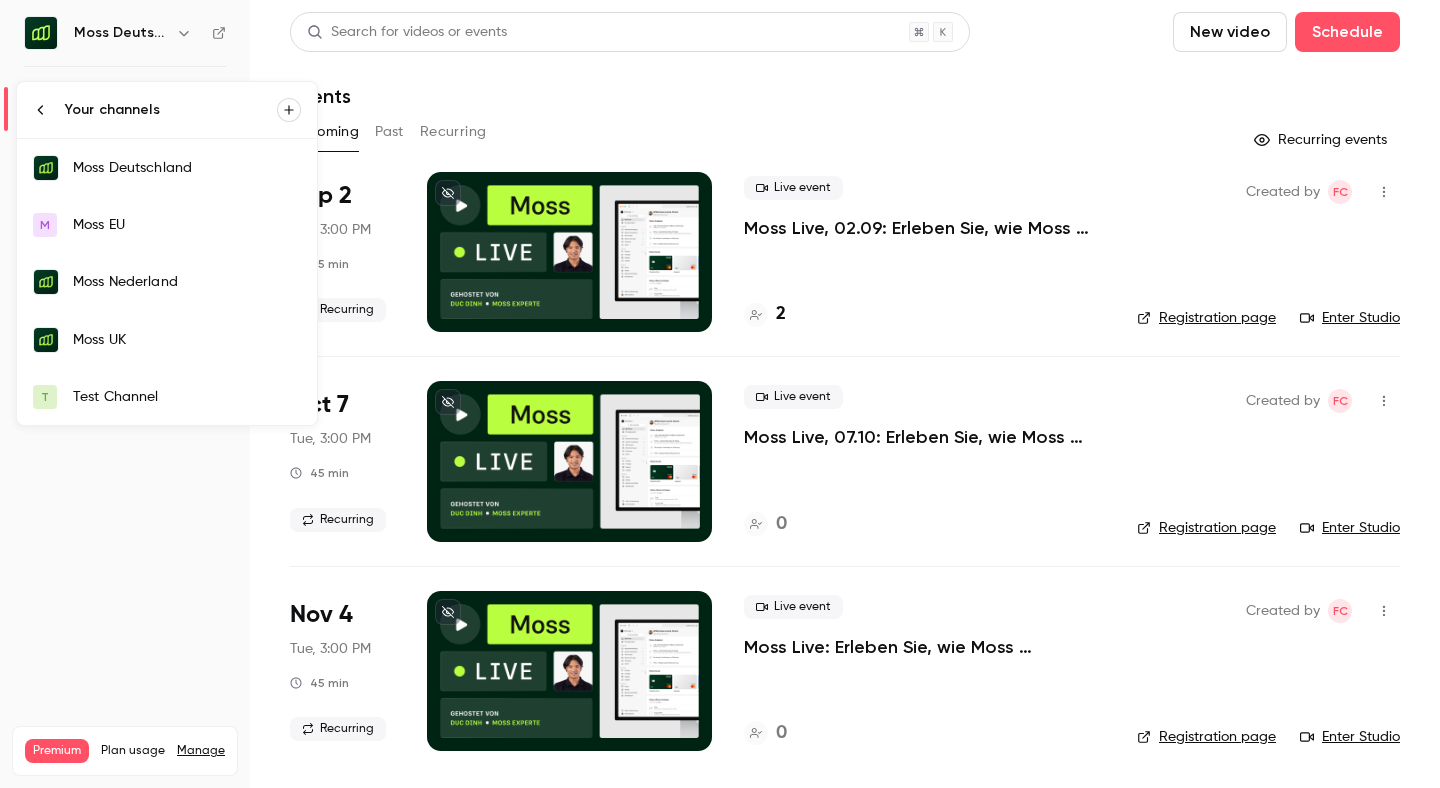 click on "Moss Nederland" at bounding box center [187, 282] 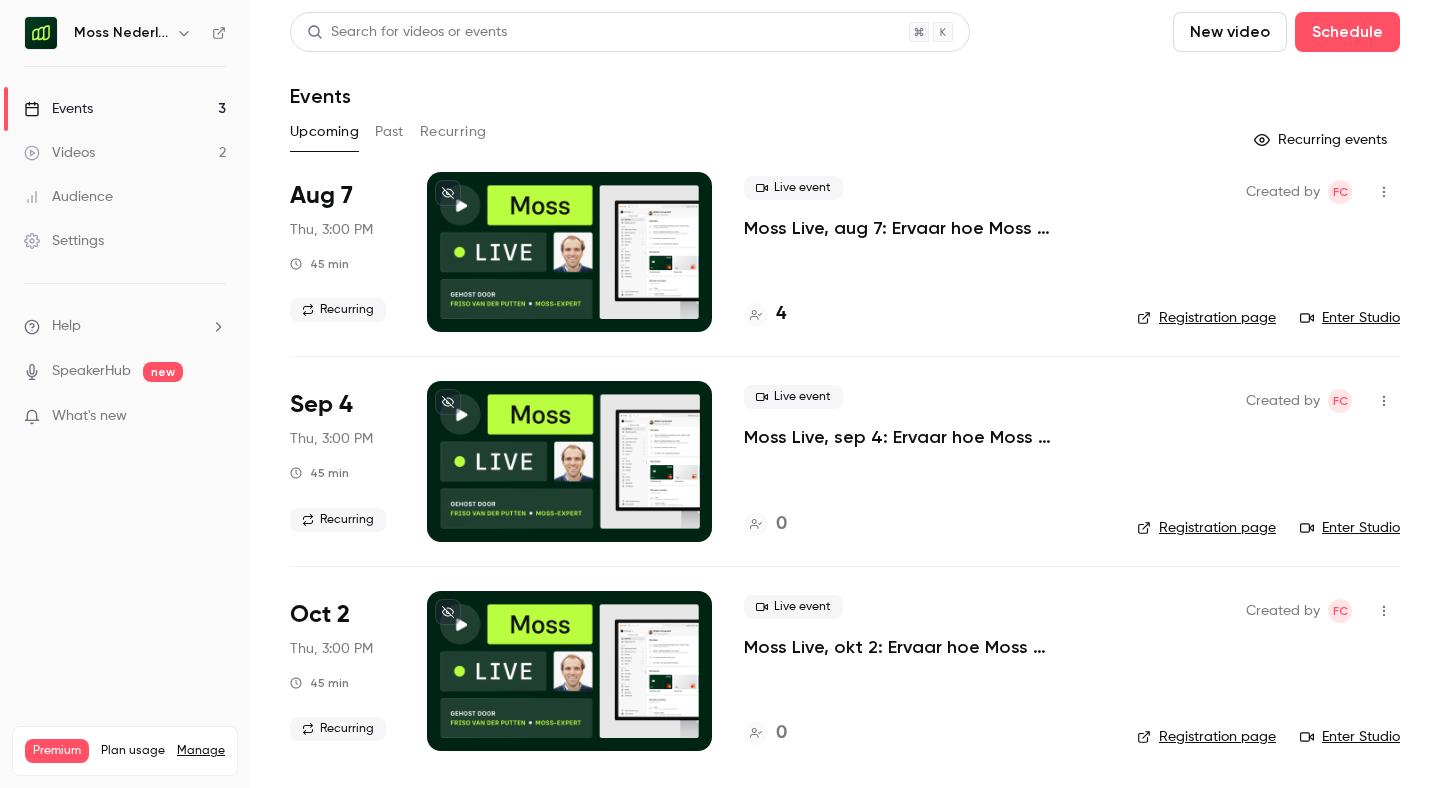 type 